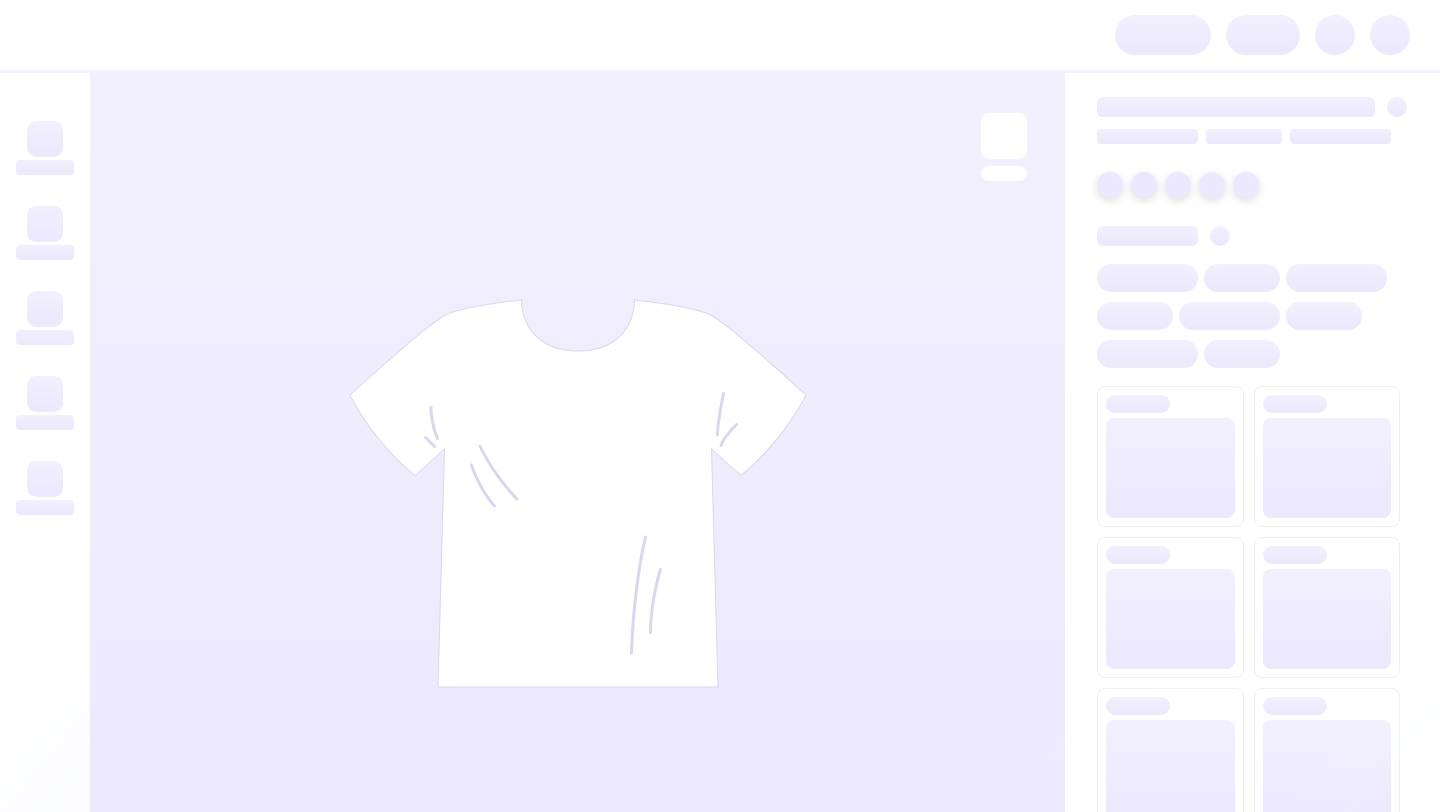 scroll, scrollTop: 0, scrollLeft: 0, axis: both 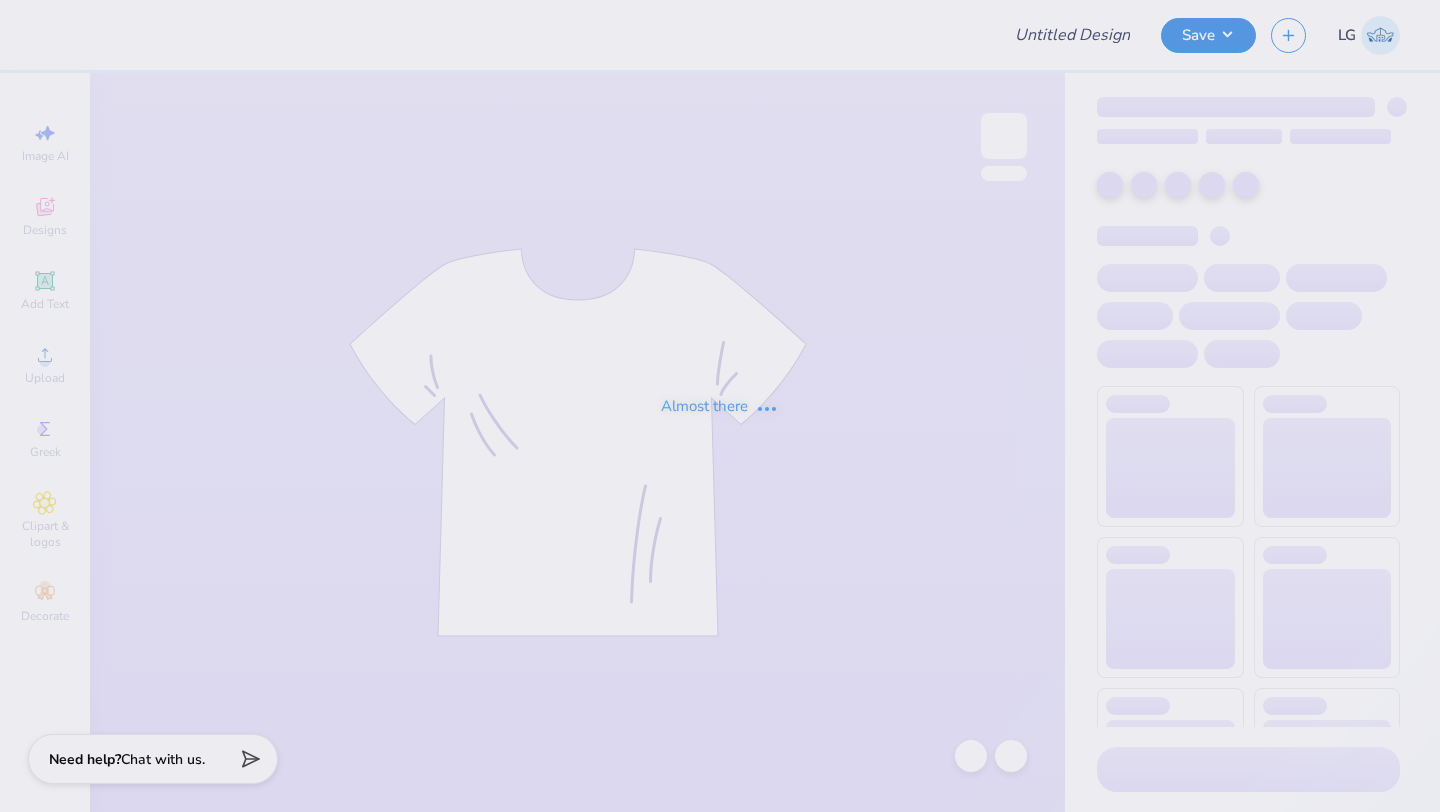 type on "Design" 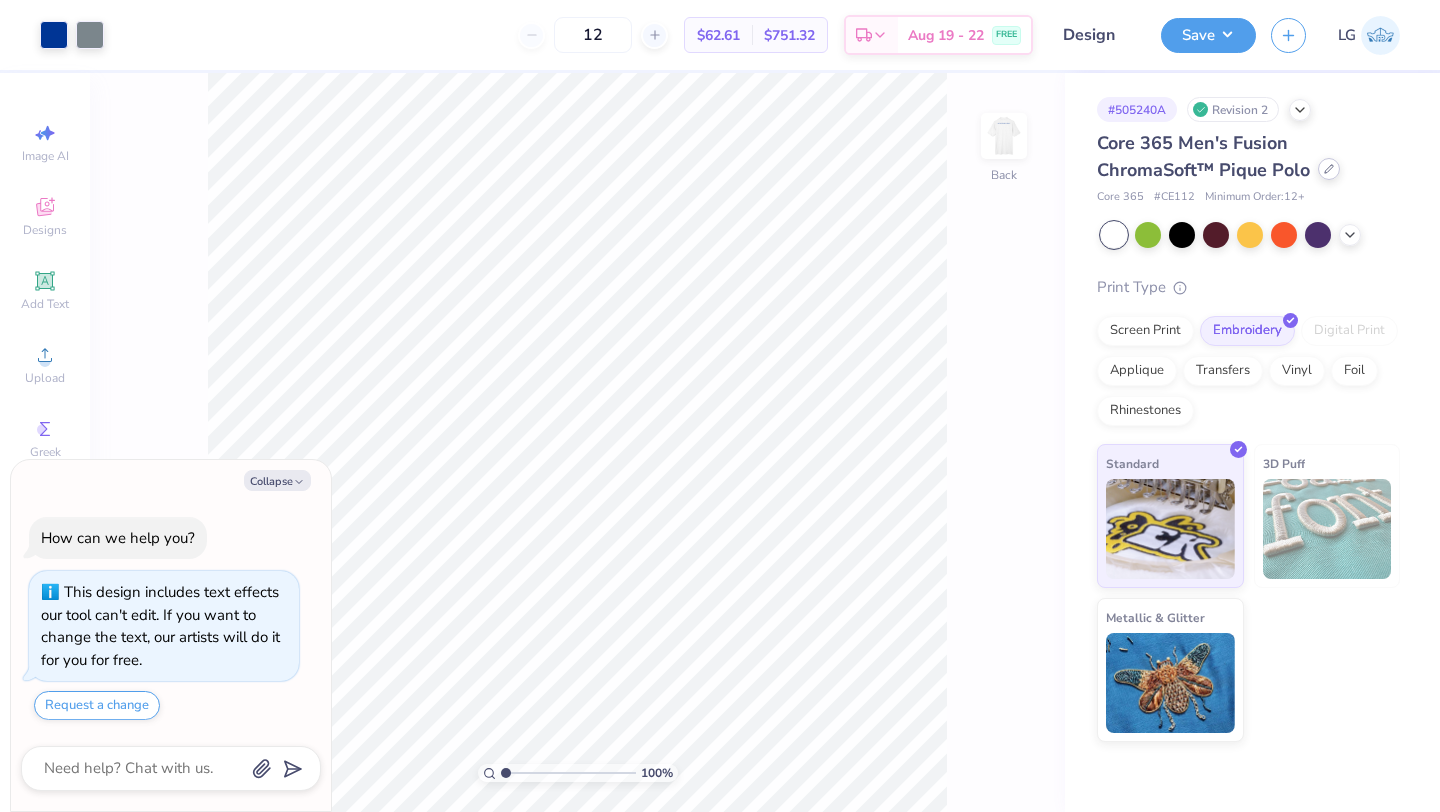 click at bounding box center [1329, 169] 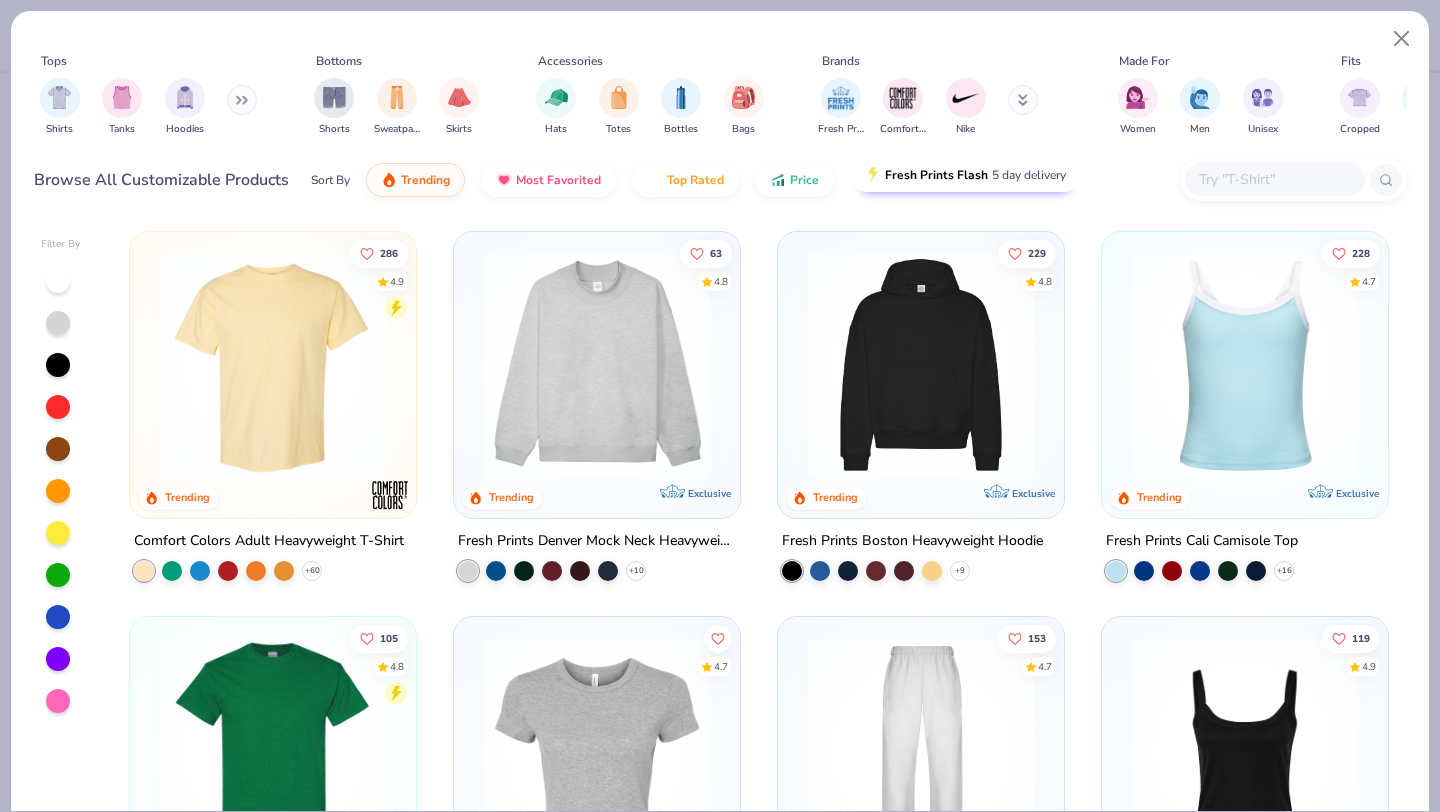 type on "x" 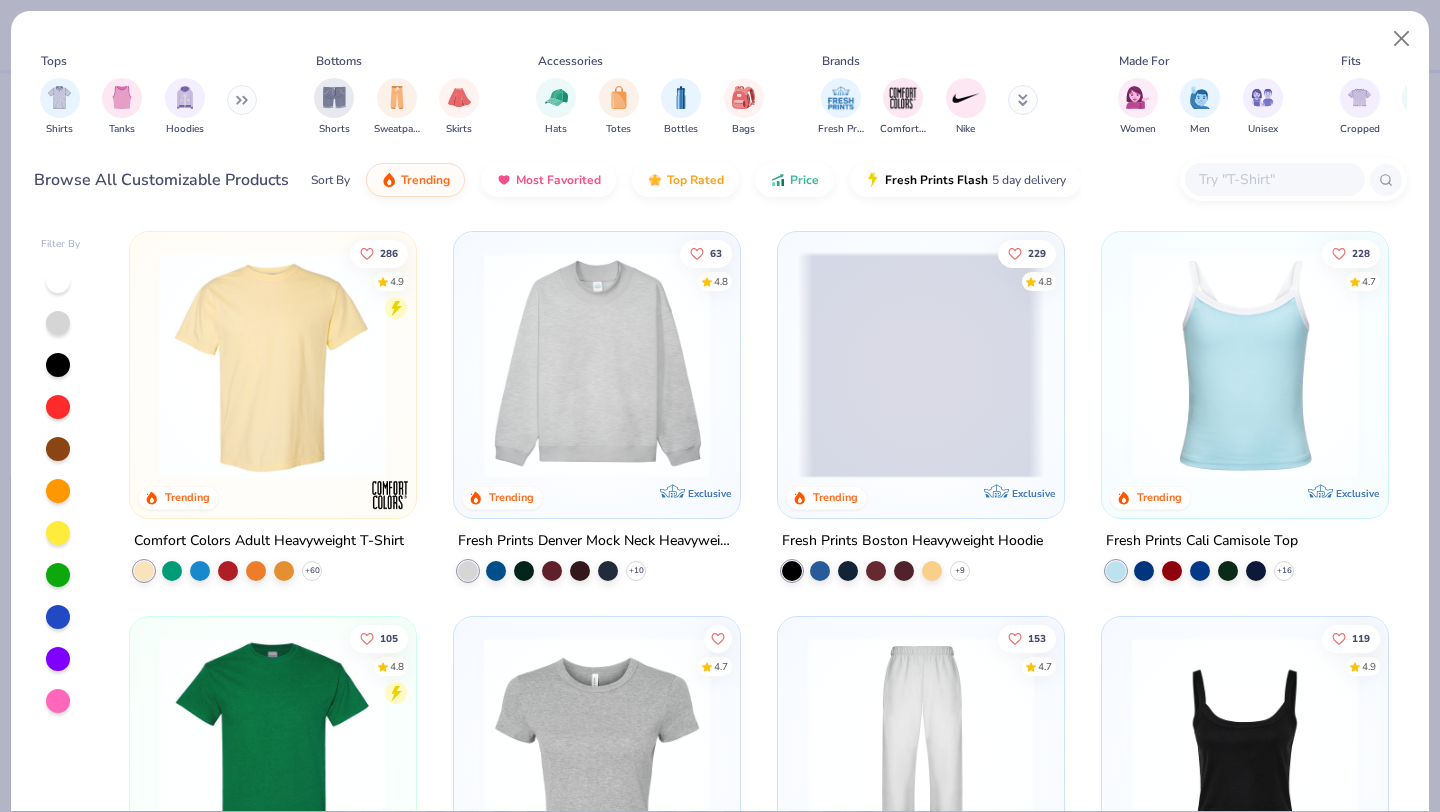click at bounding box center [1274, 179] 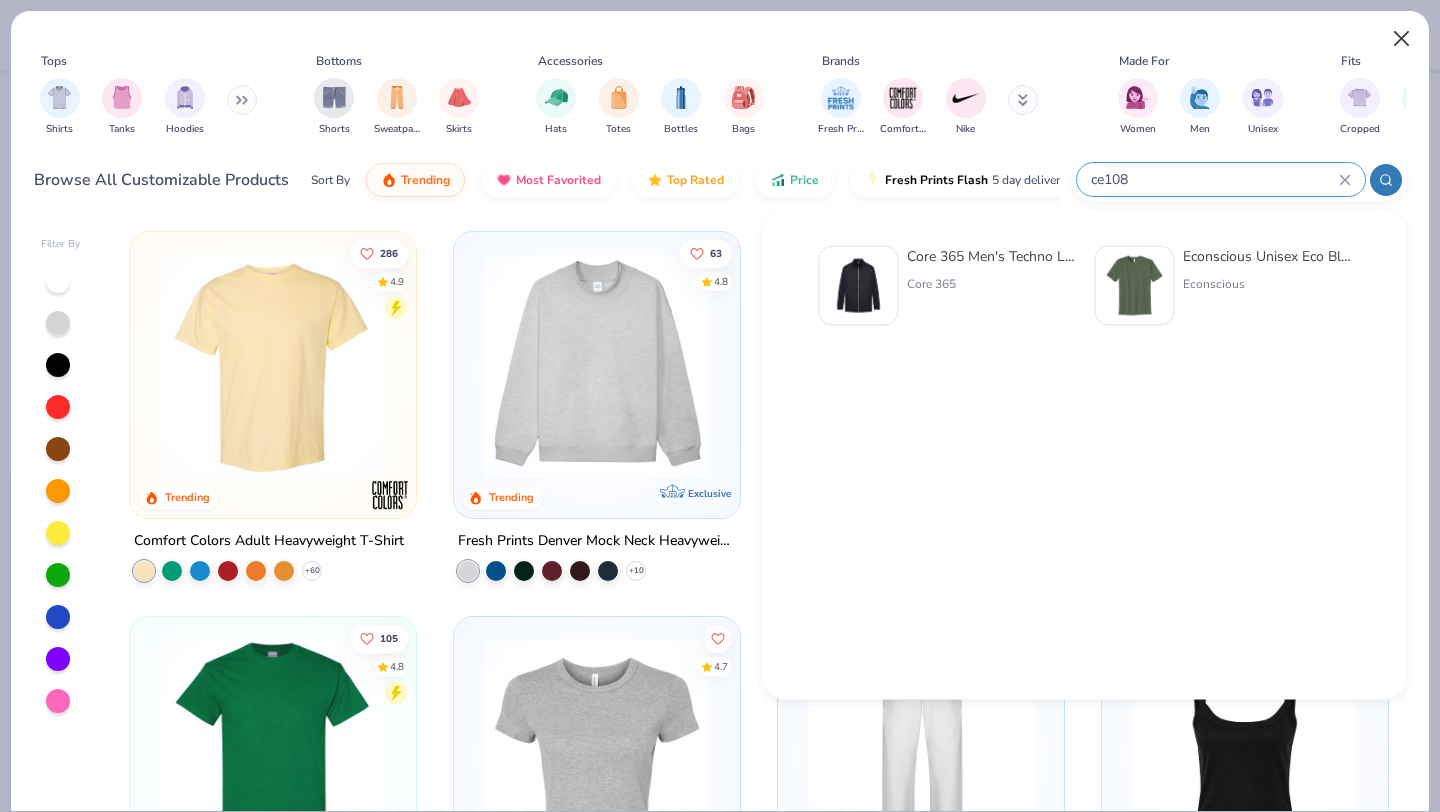 type on "ce108" 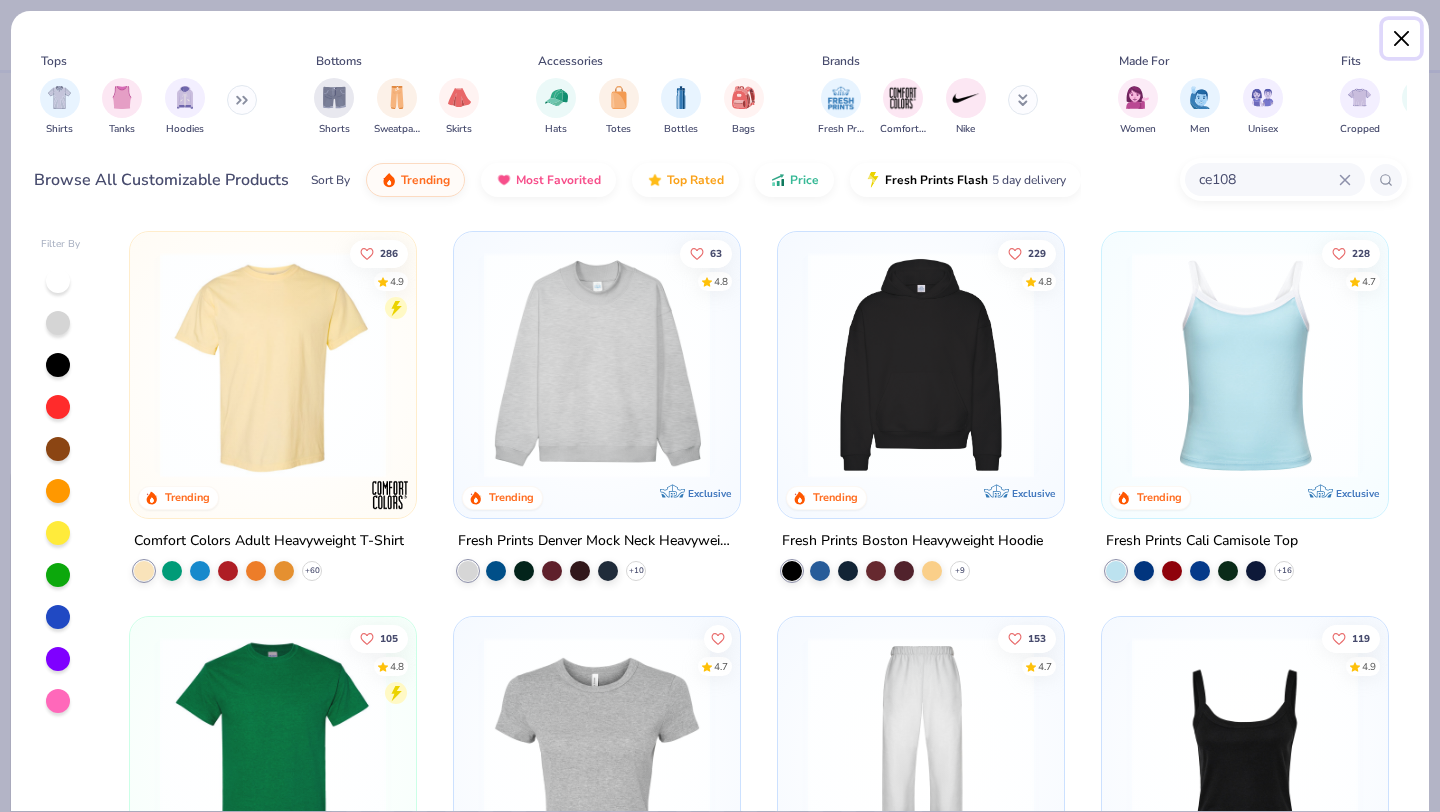 click at bounding box center (1402, 39) 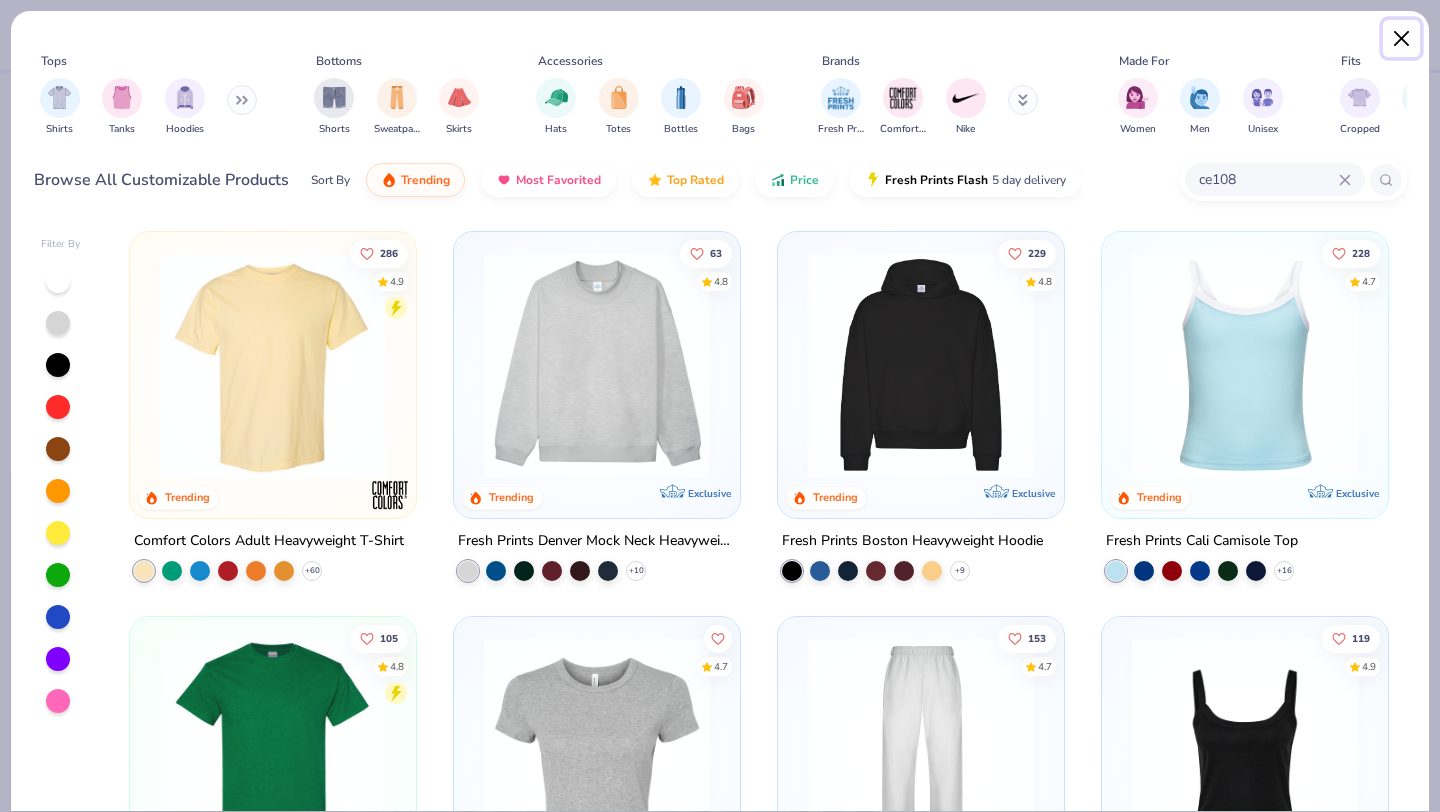 type 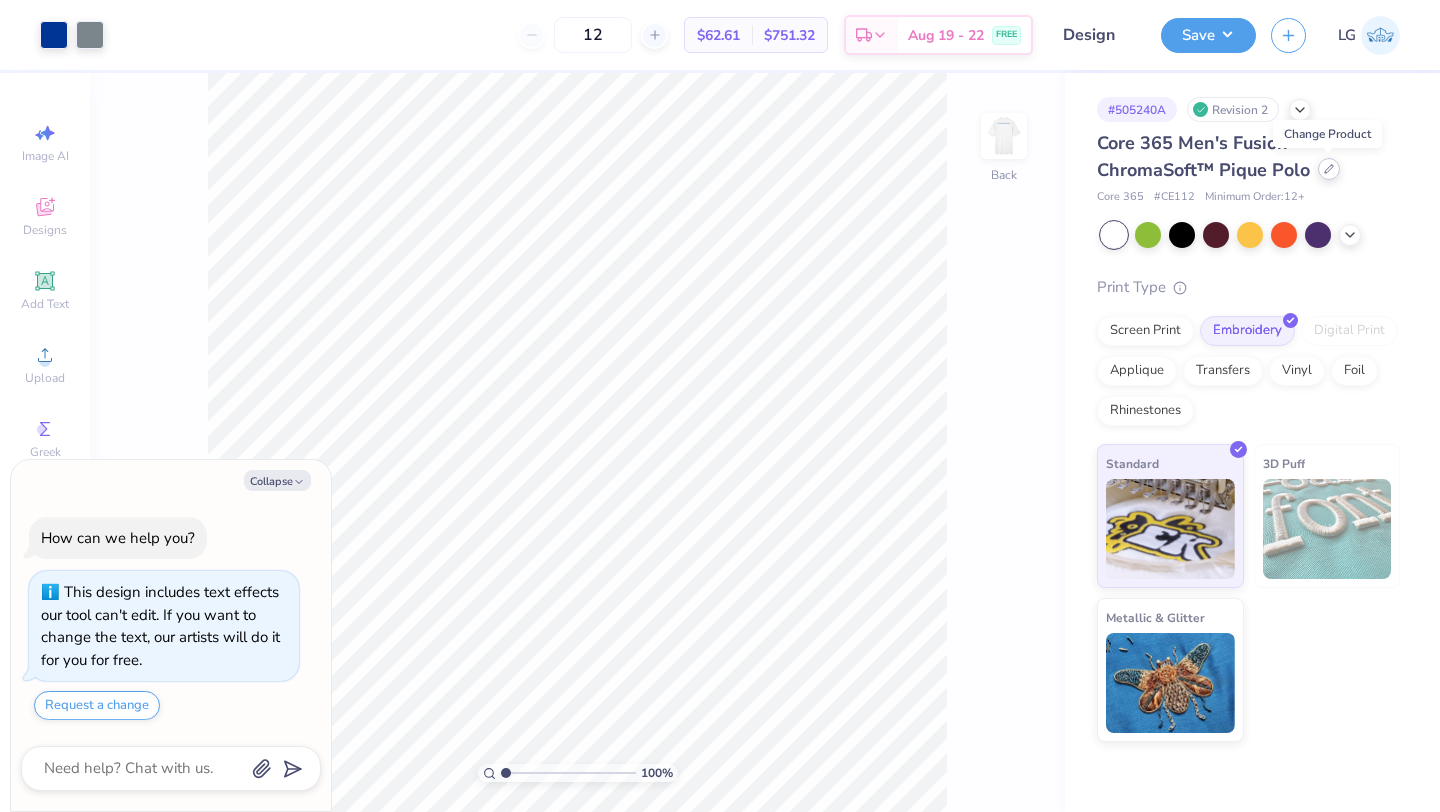 click 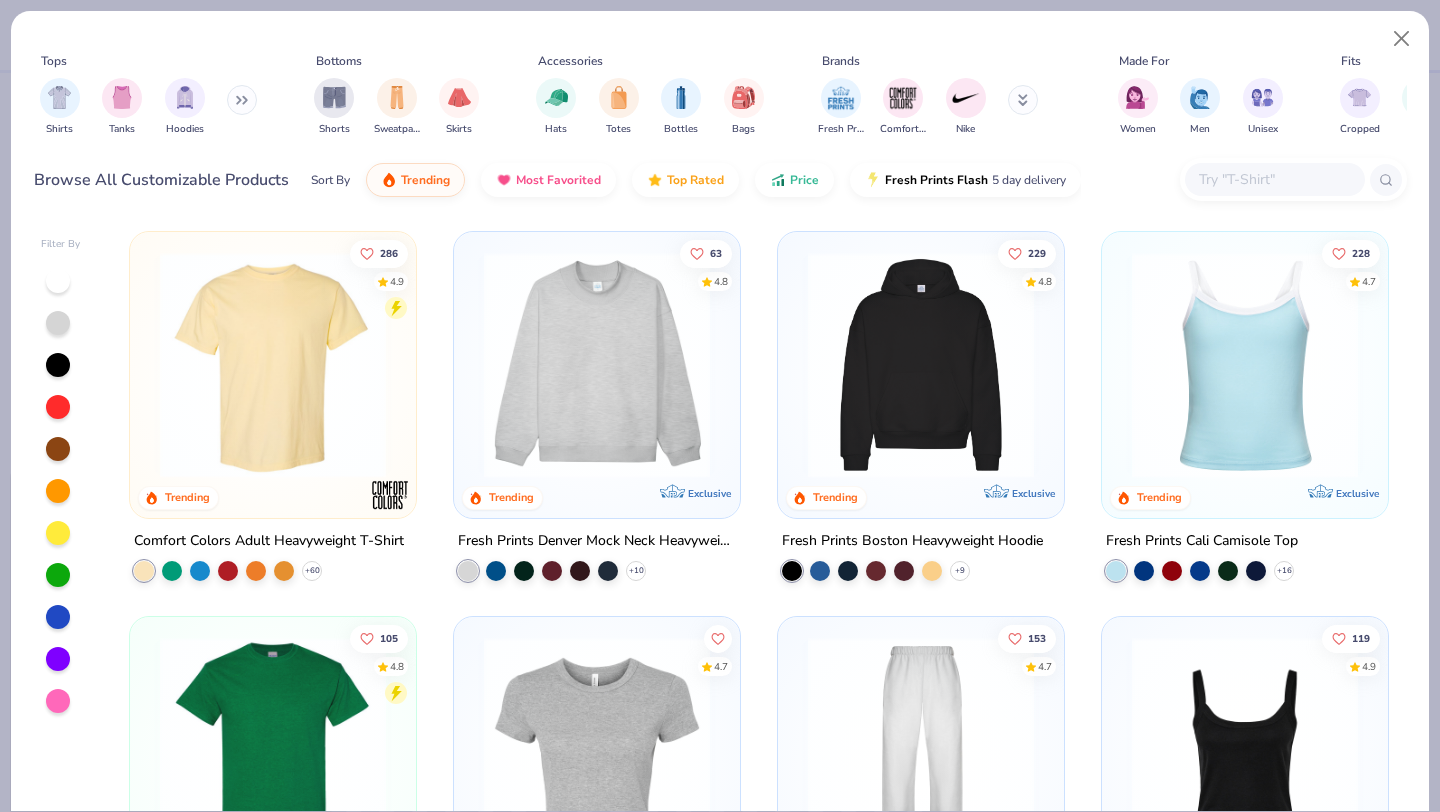 click at bounding box center (1274, 179) 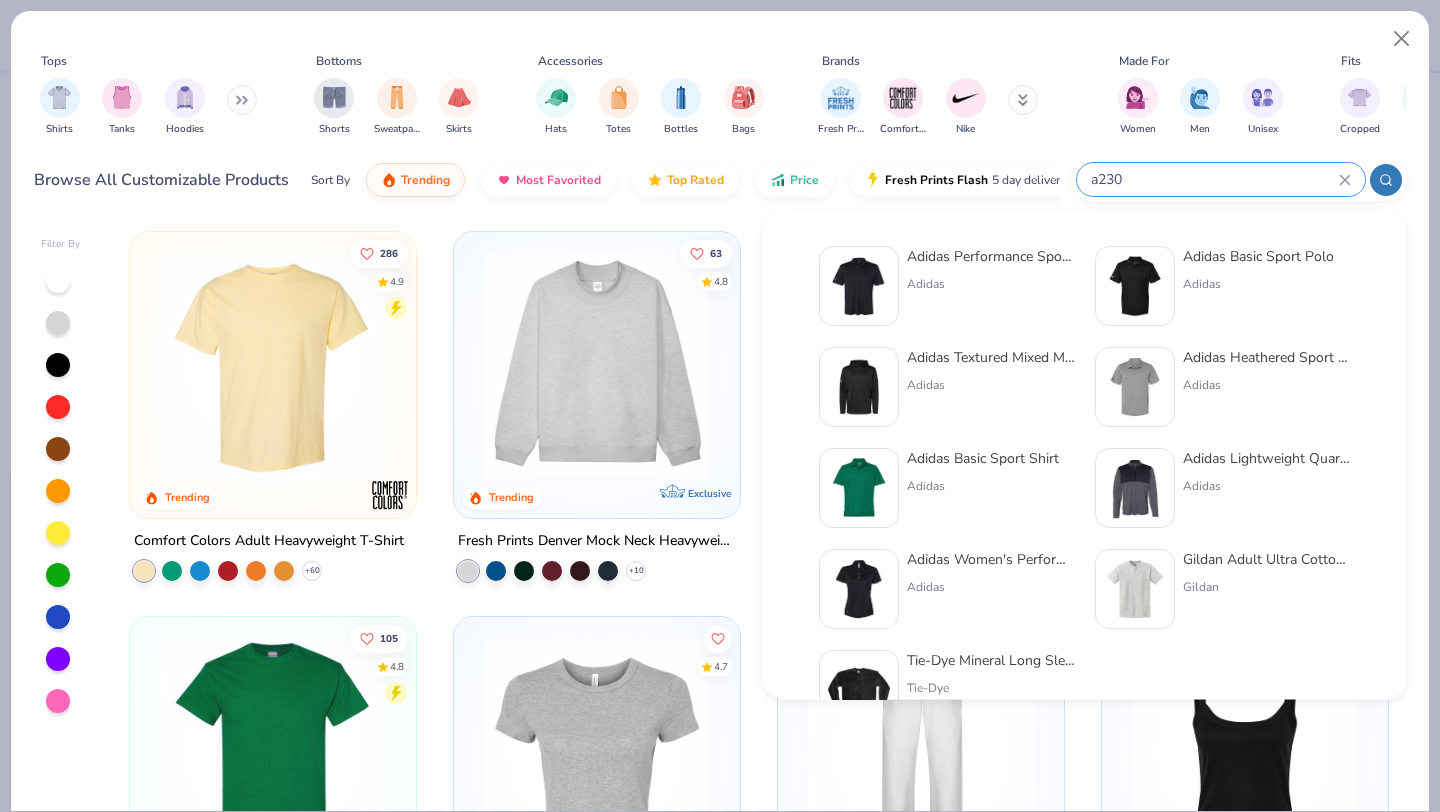 type on "a230" 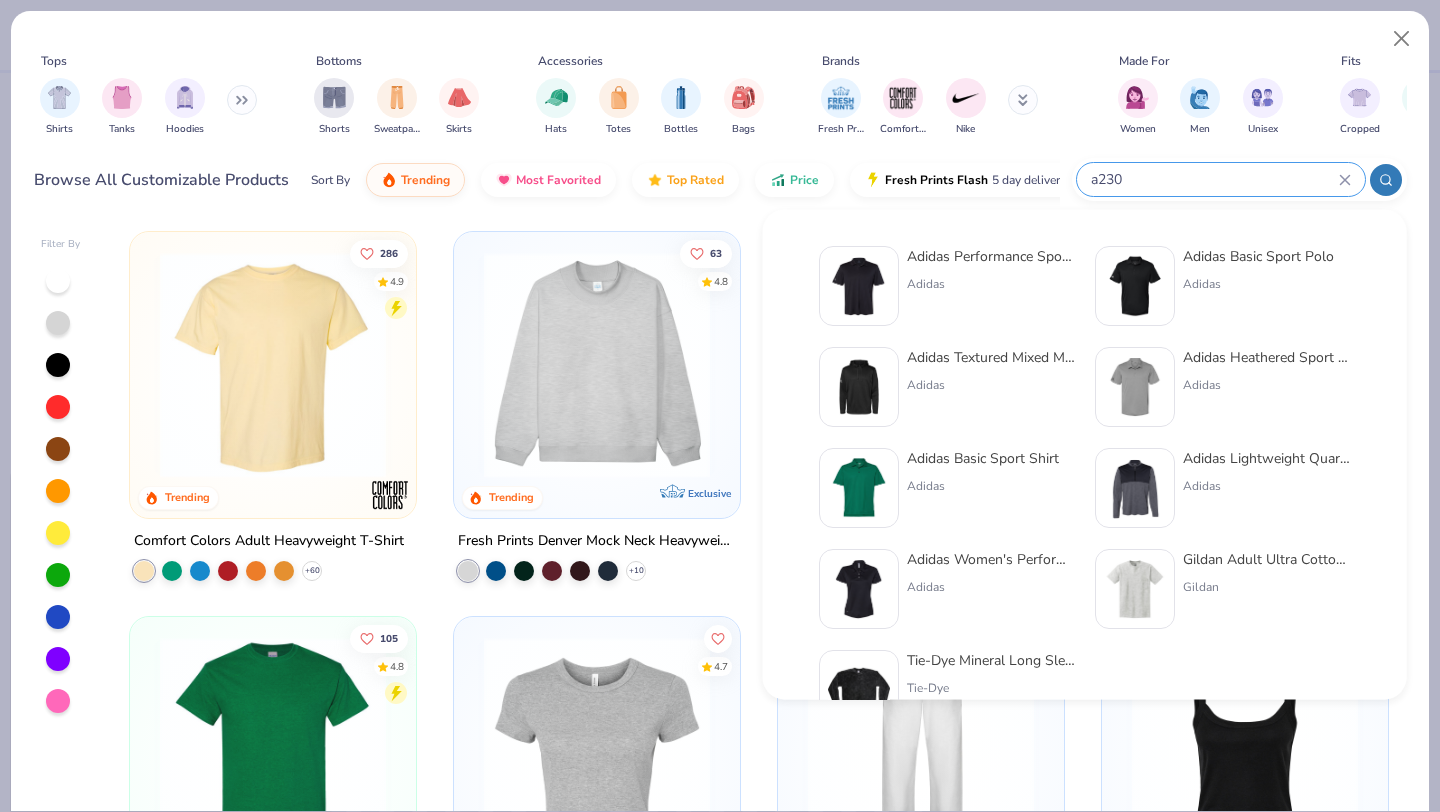 click at bounding box center [859, 286] 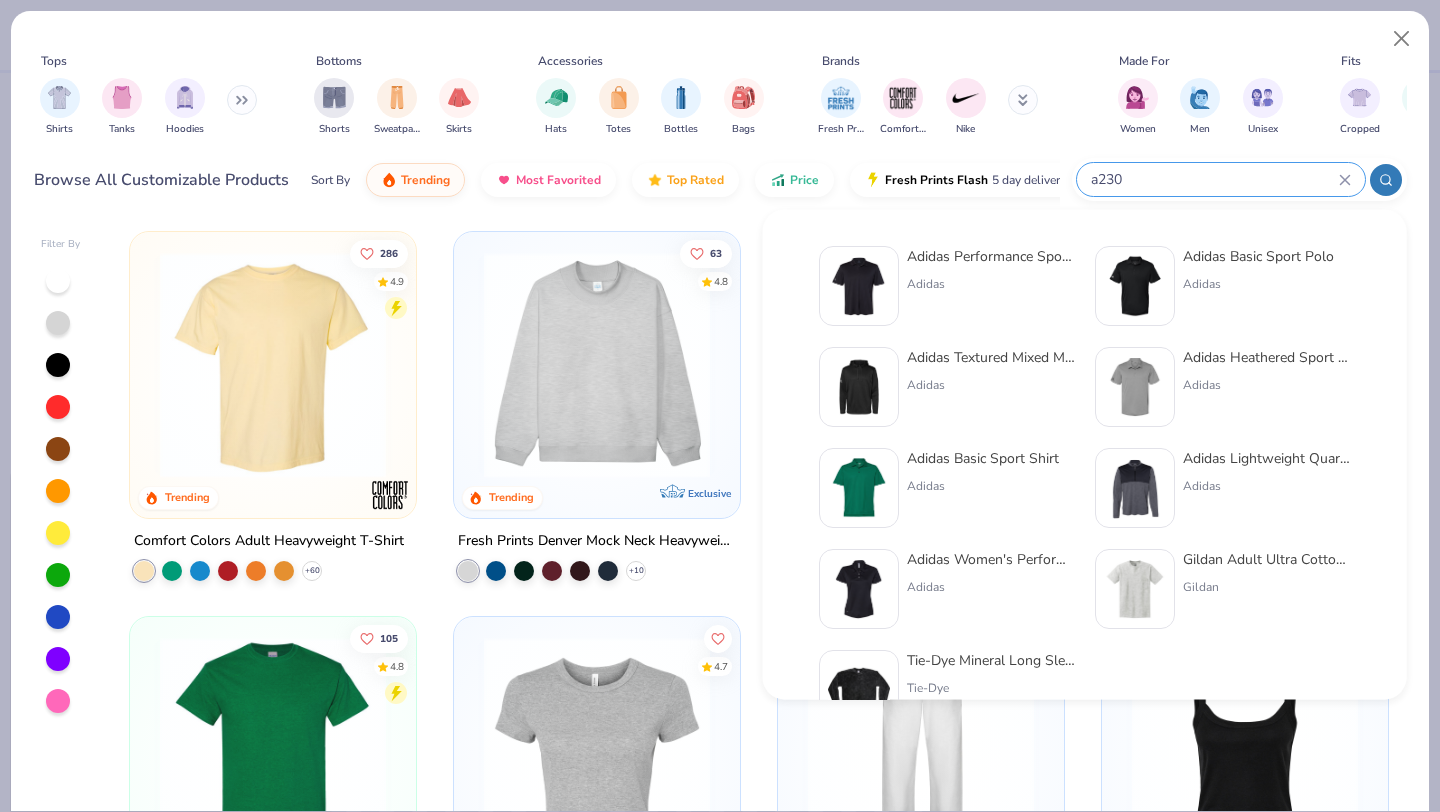 type 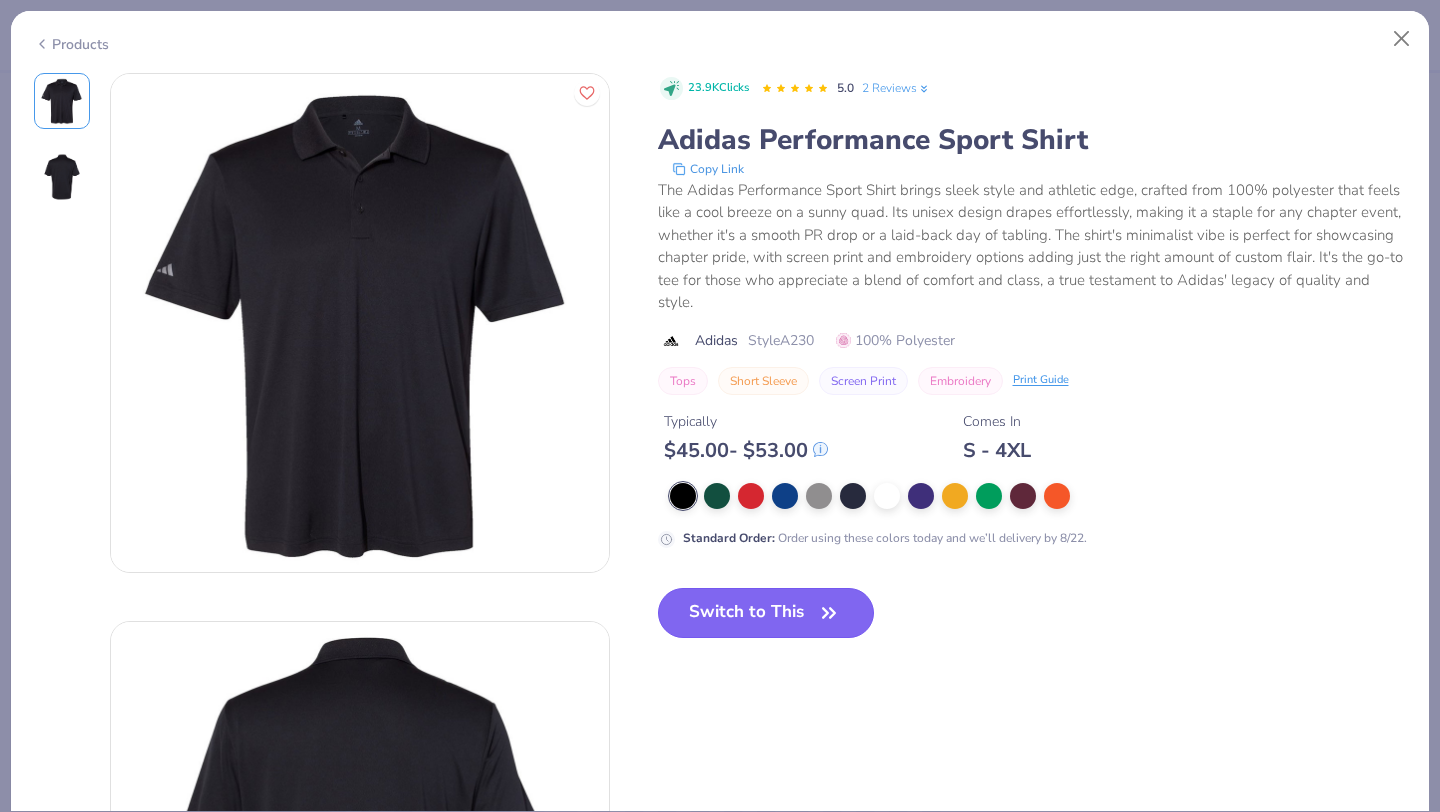 click on "Switch to This" at bounding box center (766, 613) 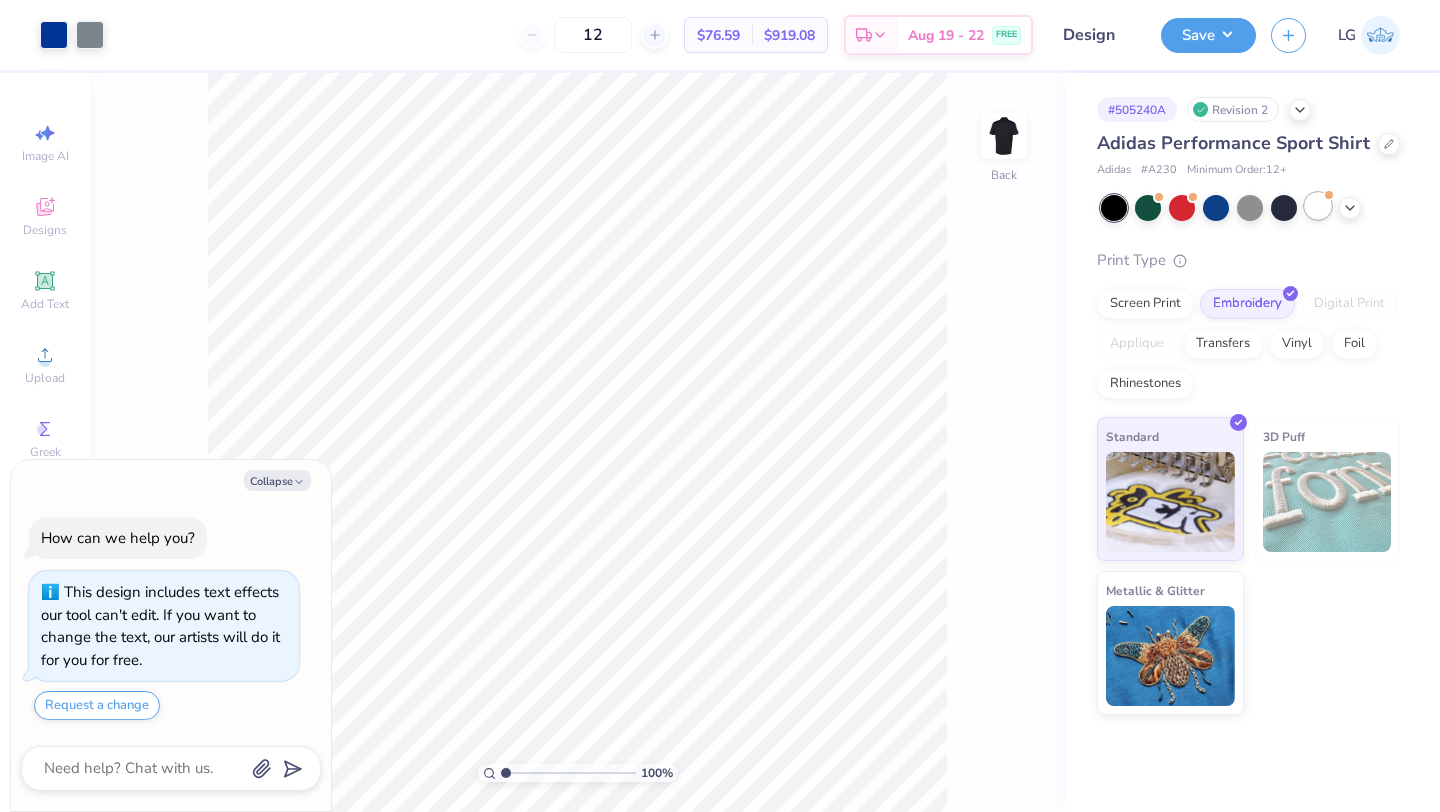 click at bounding box center (1318, 206) 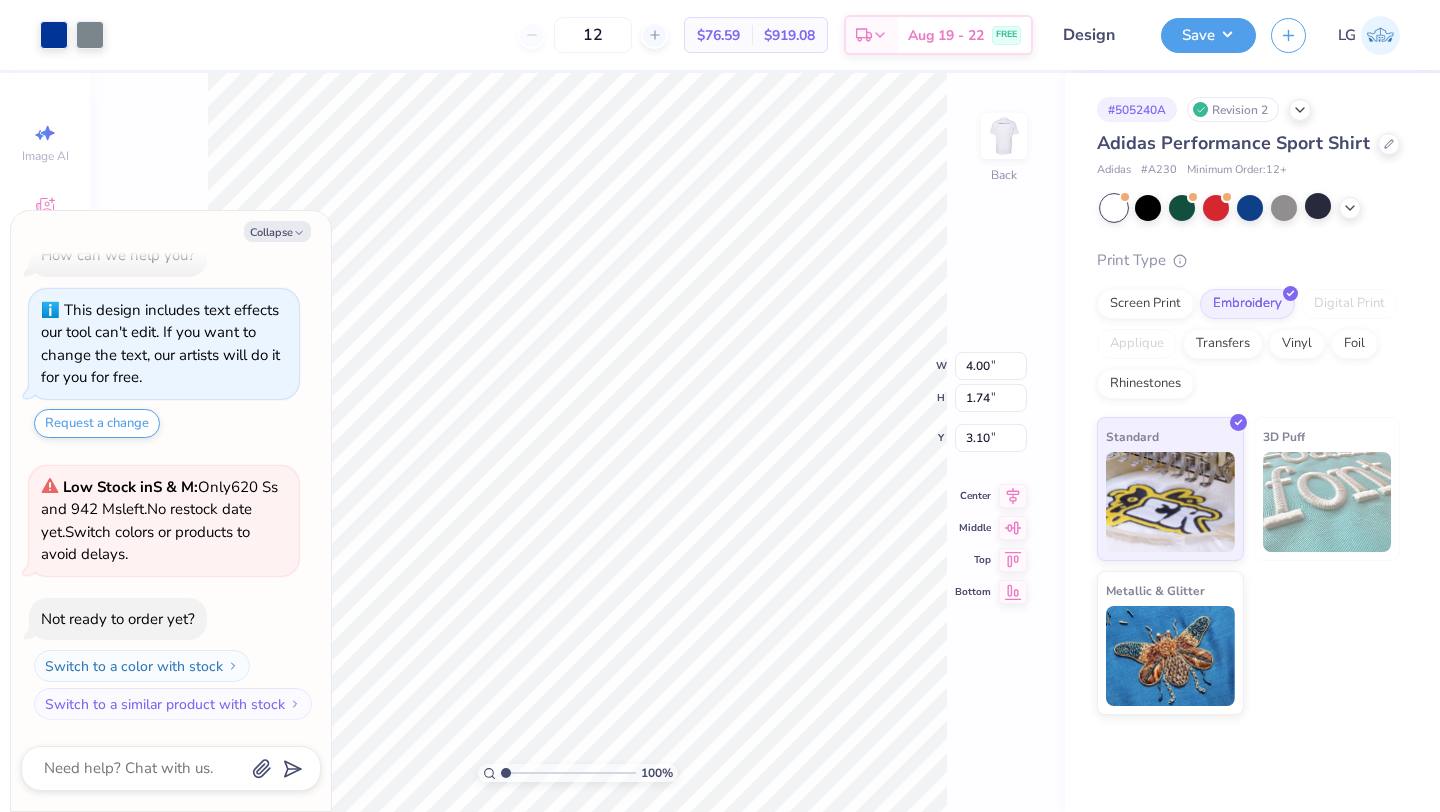 scroll, scrollTop: 316, scrollLeft: 0, axis: vertical 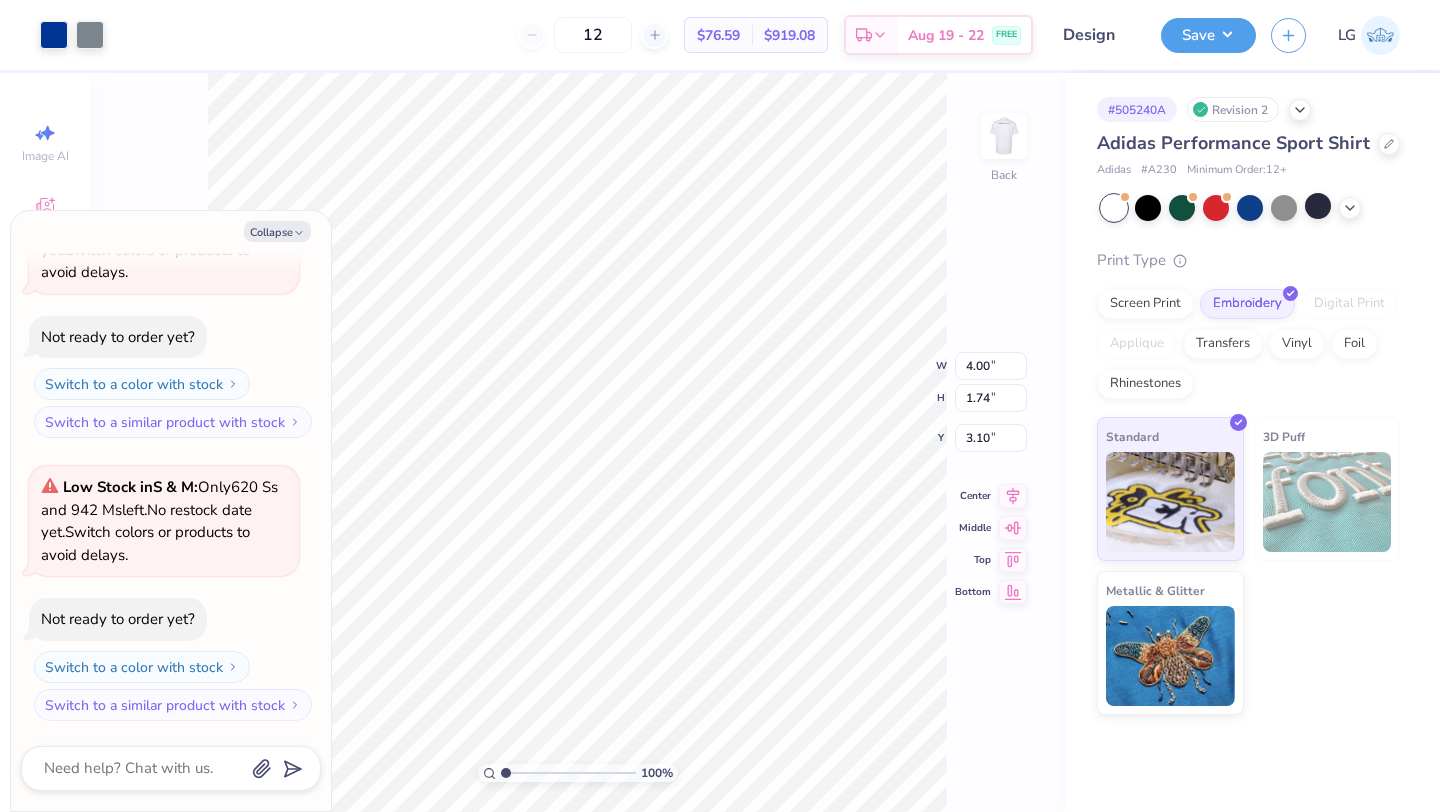 type on "x" 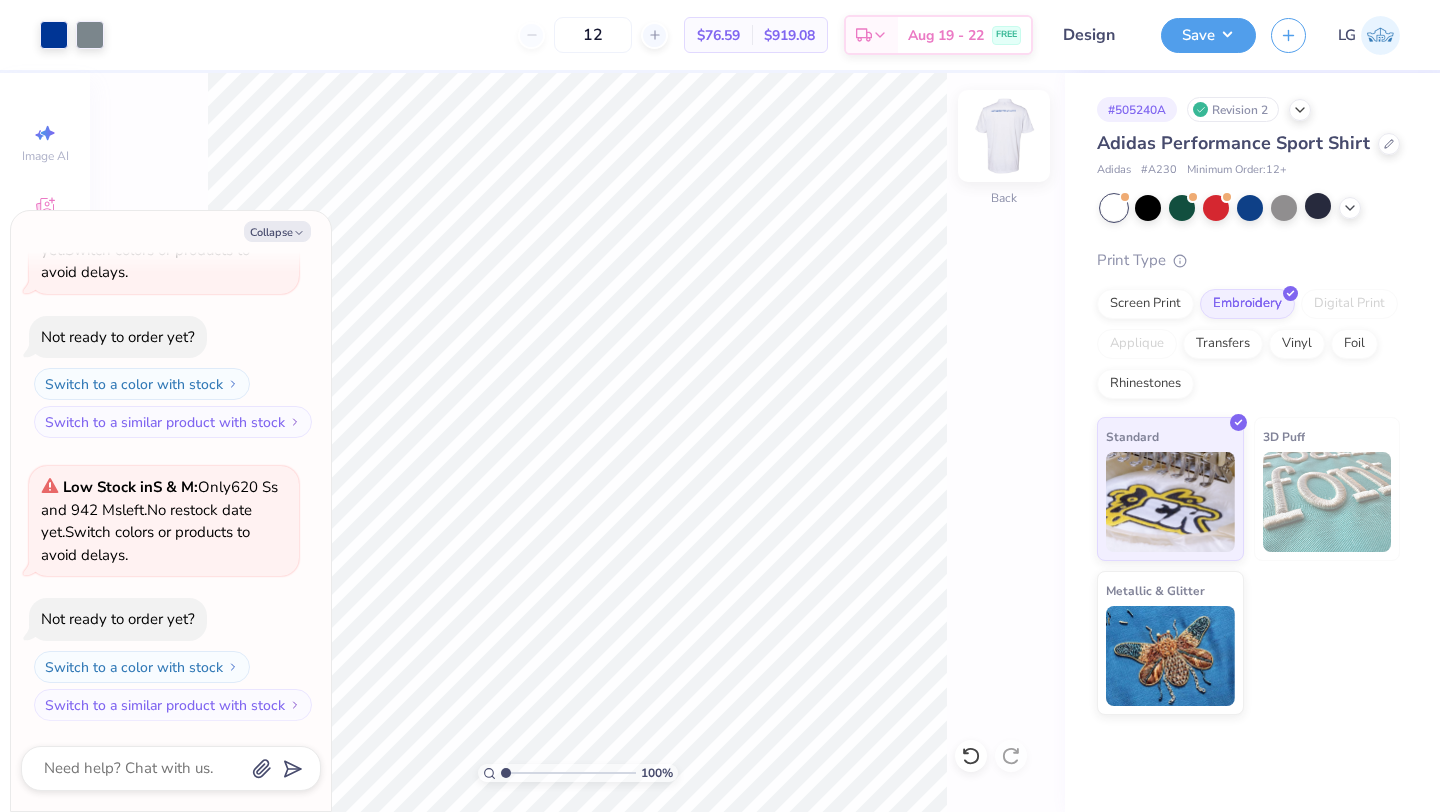 click at bounding box center [1004, 136] 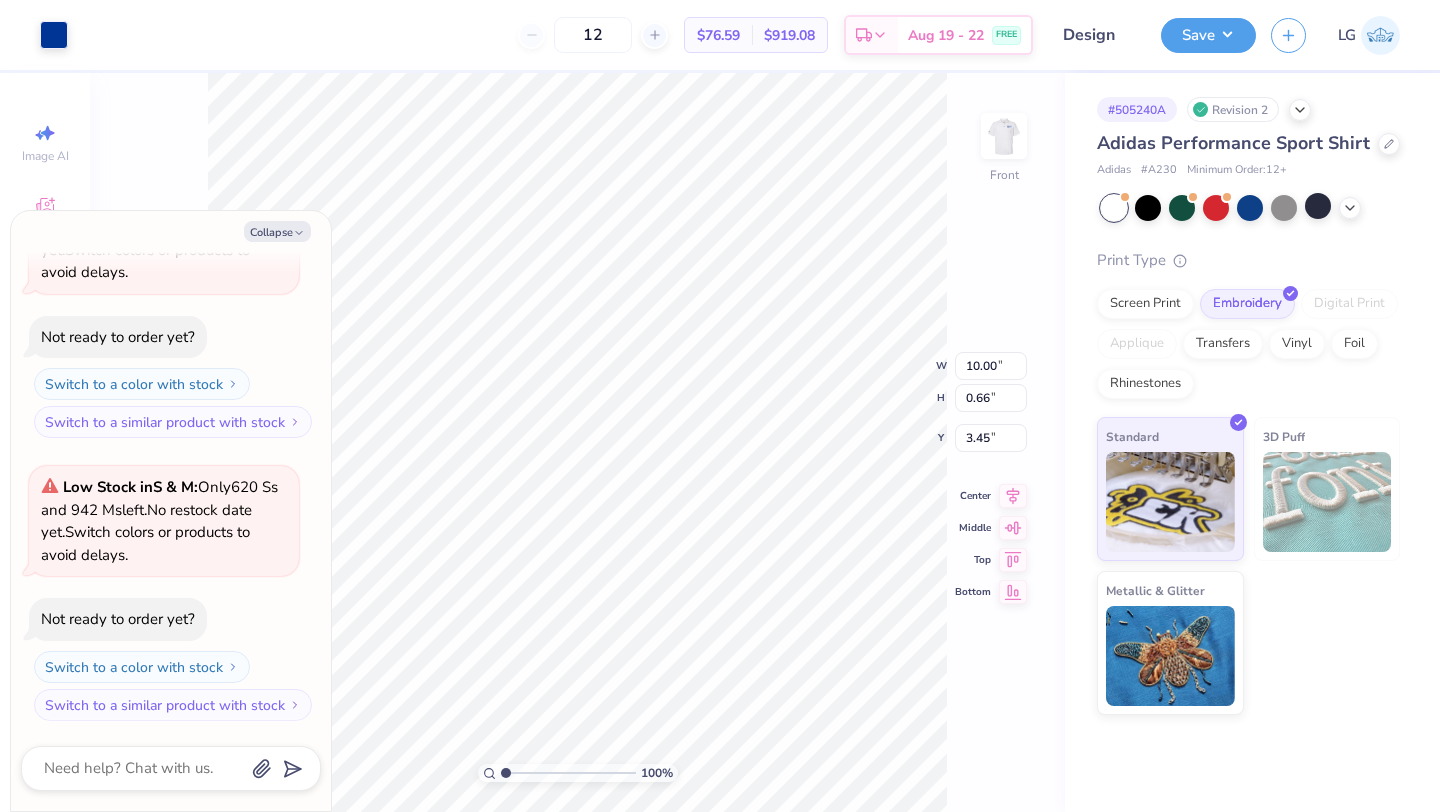 type on "x" 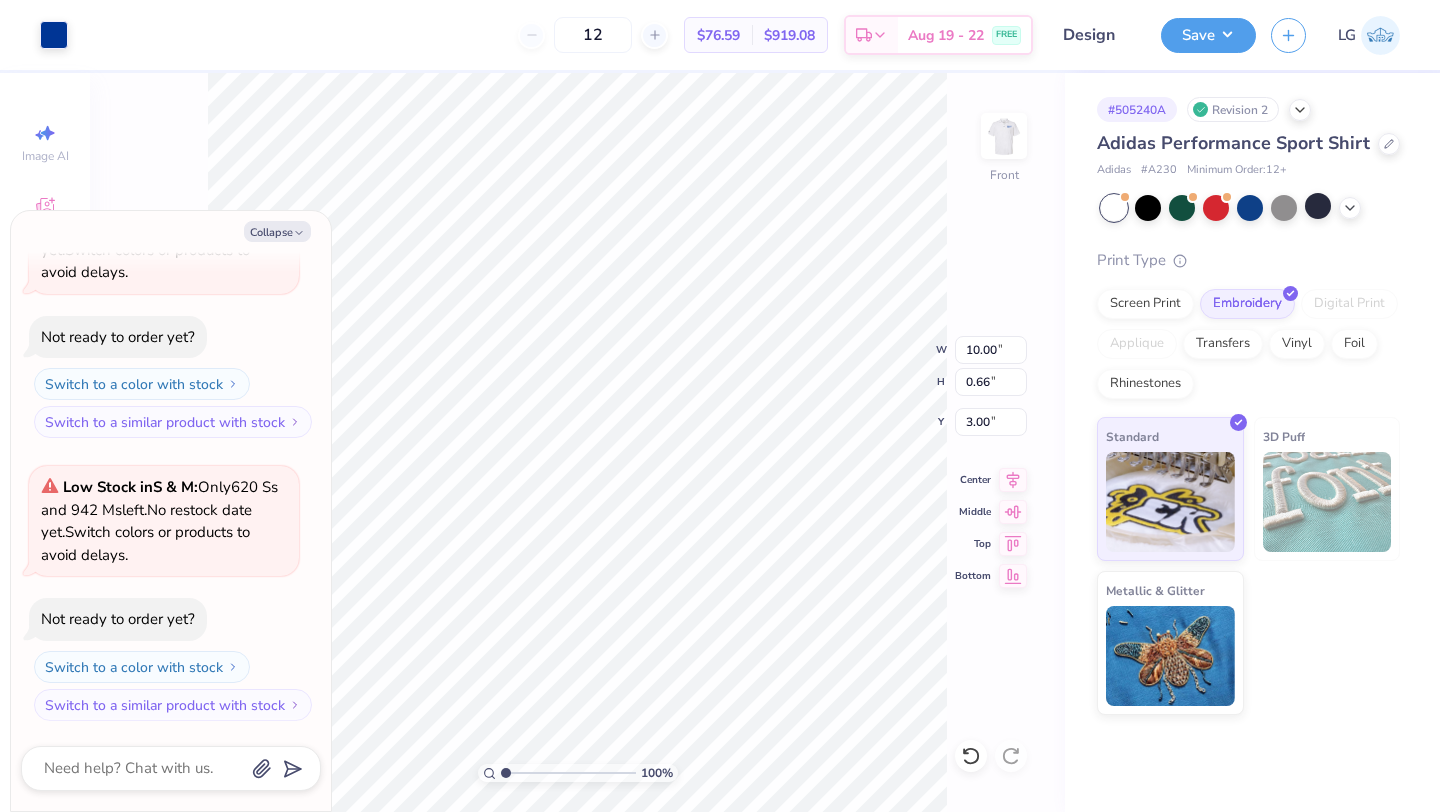 type on "x" 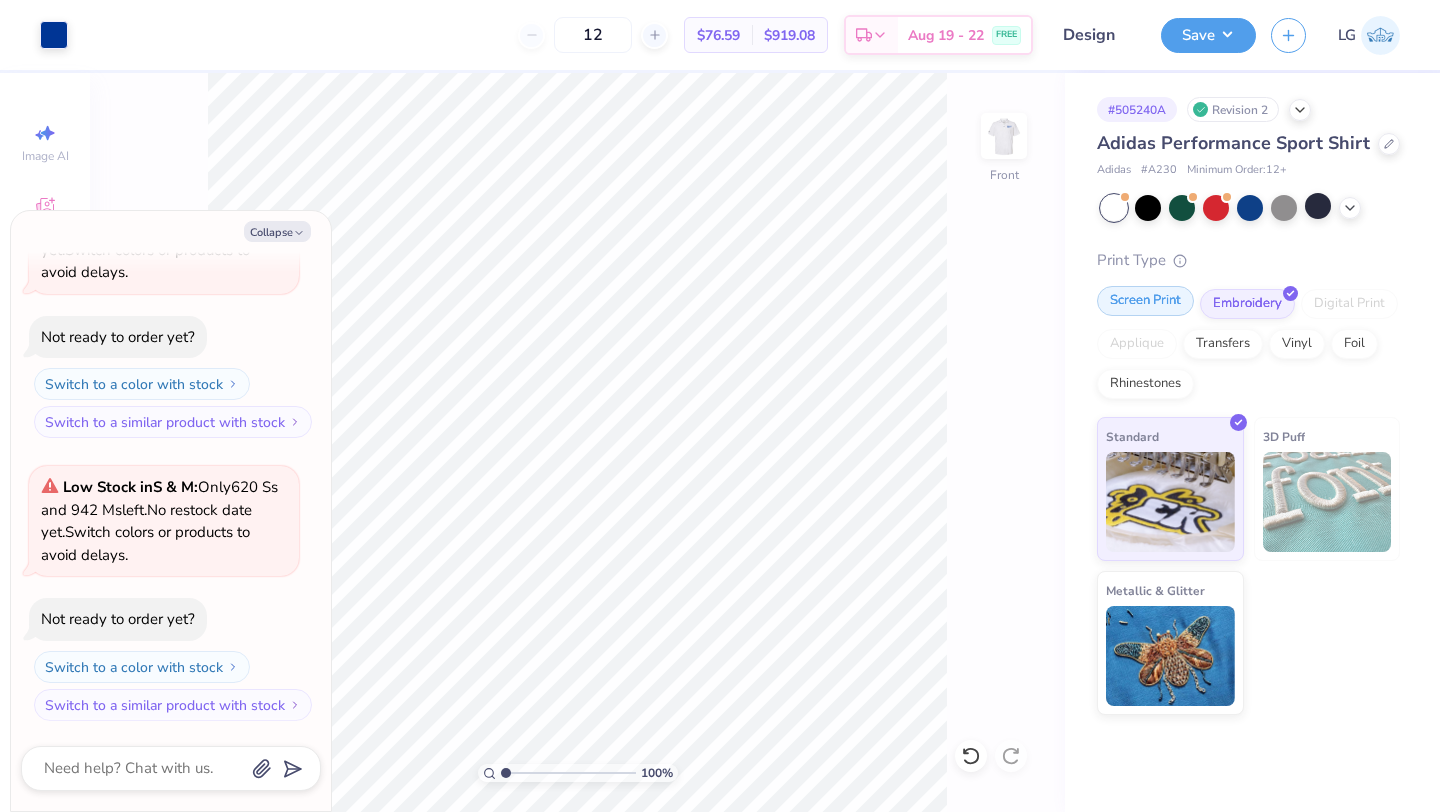 click on "Screen Print" at bounding box center [1145, 301] 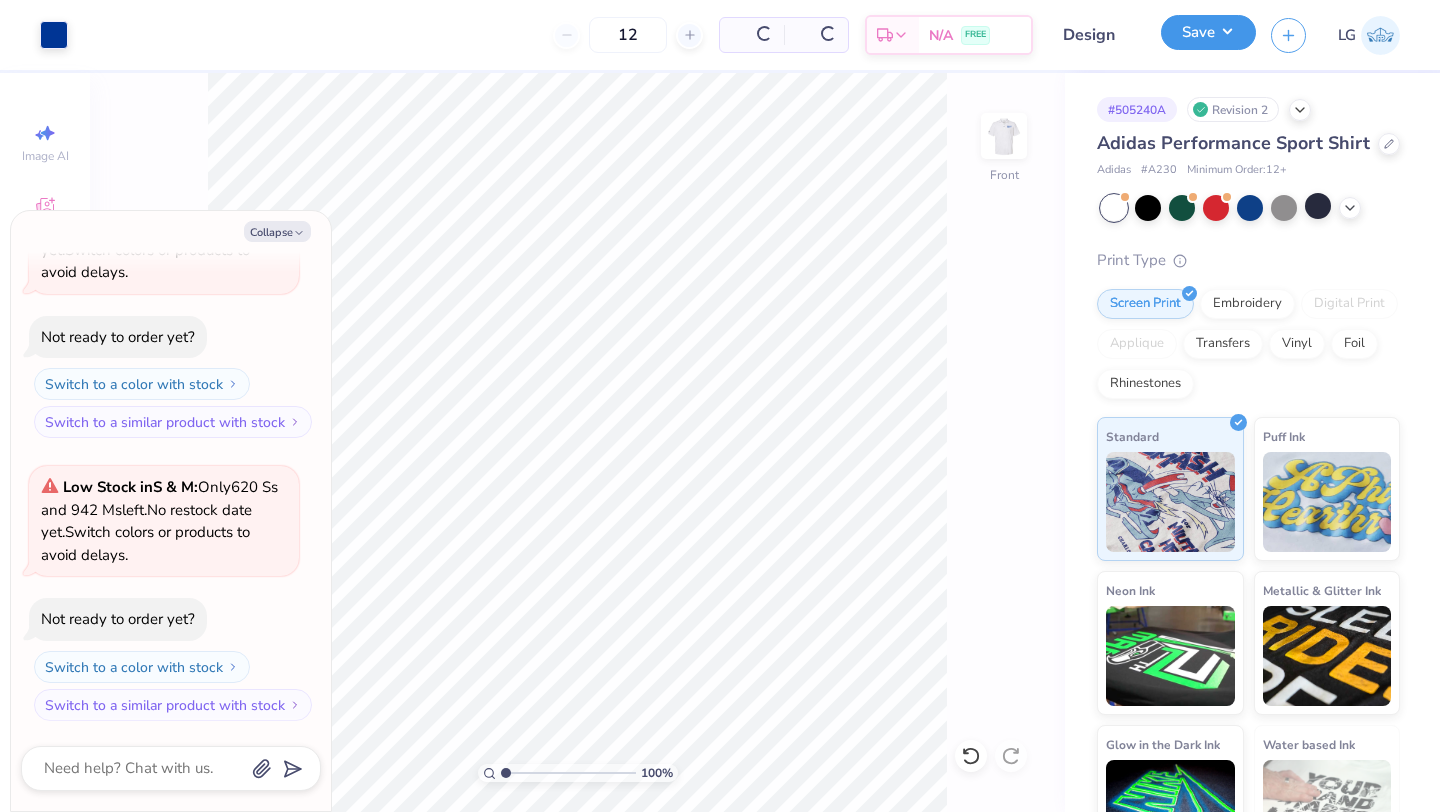 click on "Save" at bounding box center (1208, 32) 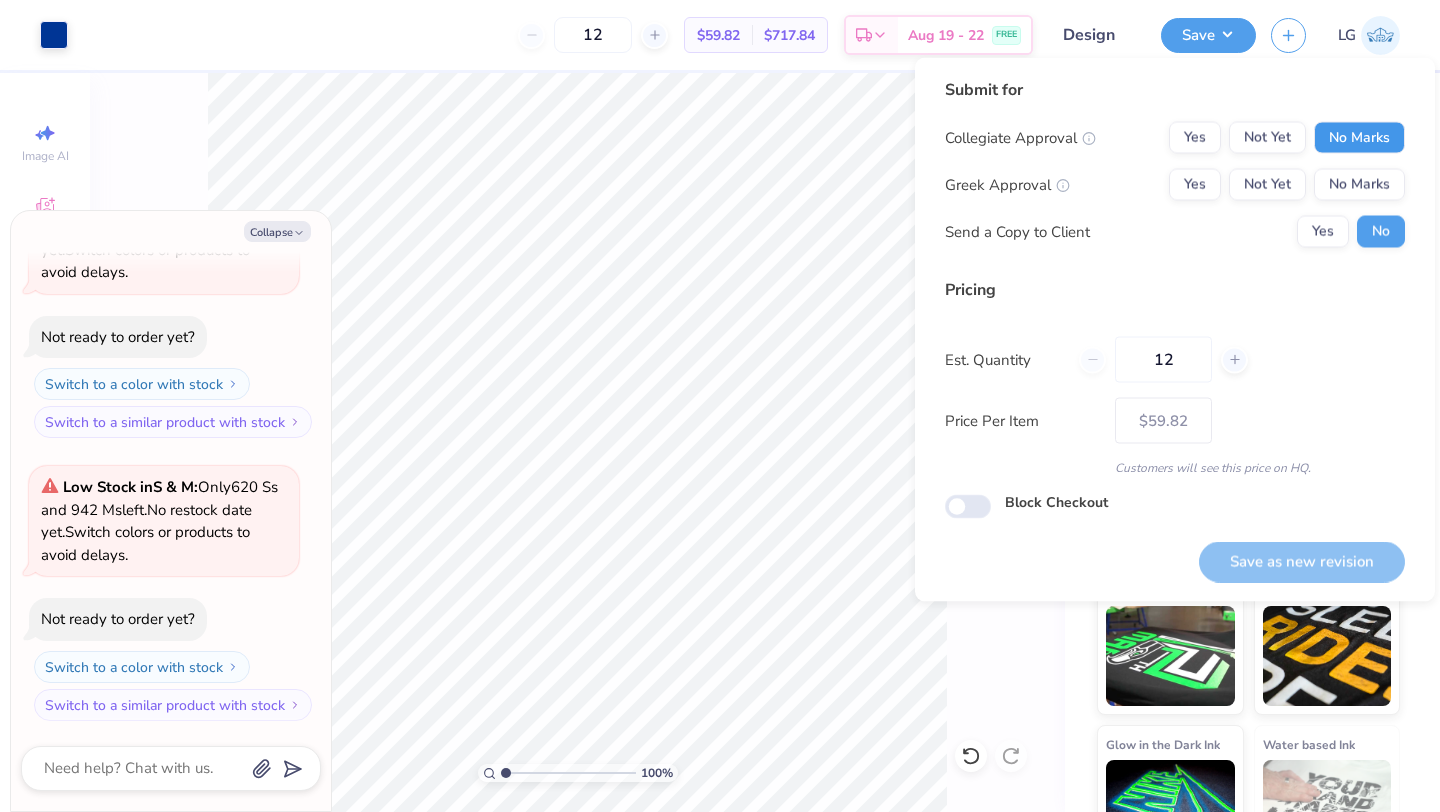 click on "No Marks" at bounding box center (1359, 138) 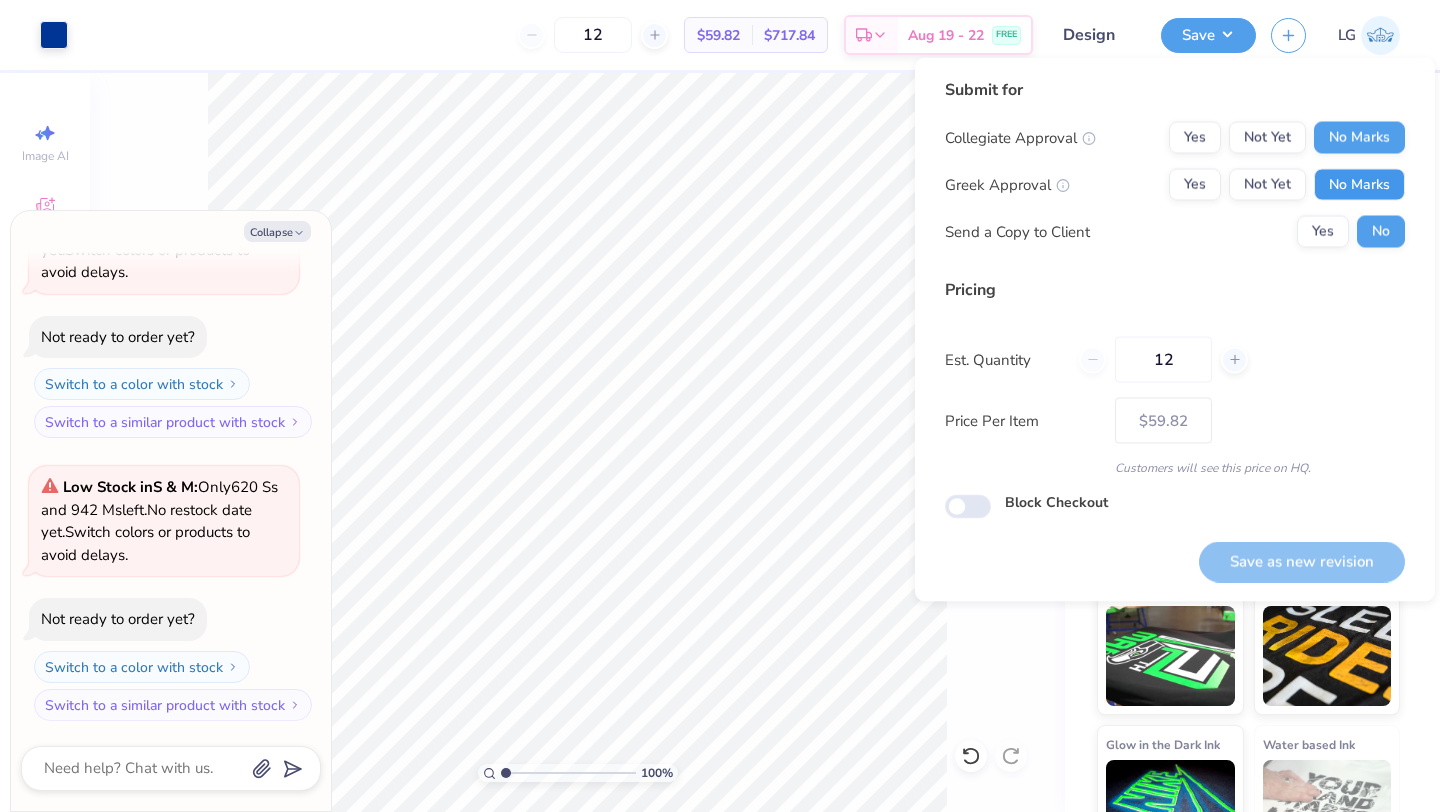 click on "No Marks" at bounding box center [1359, 185] 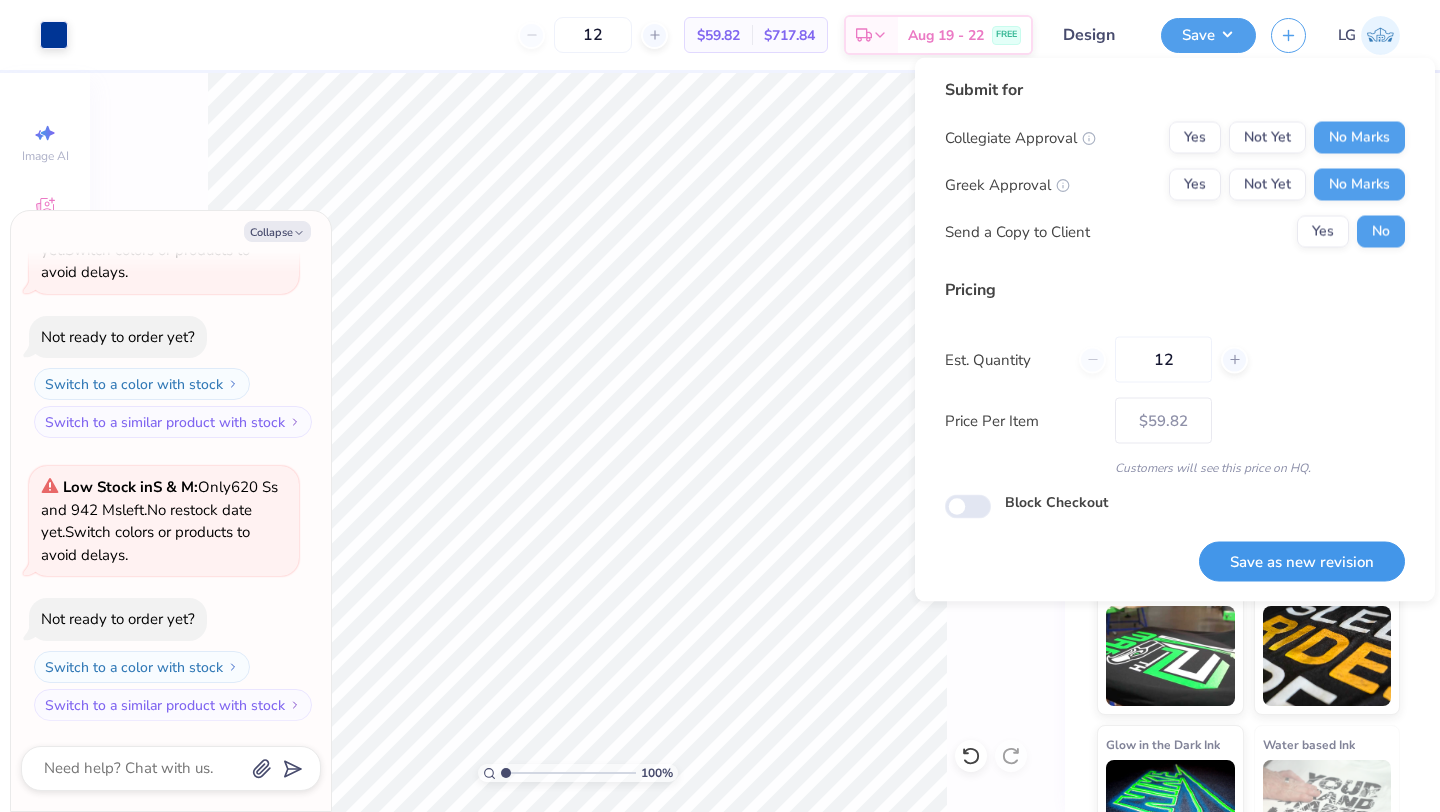 click on "Save as new revision" at bounding box center (1302, 561) 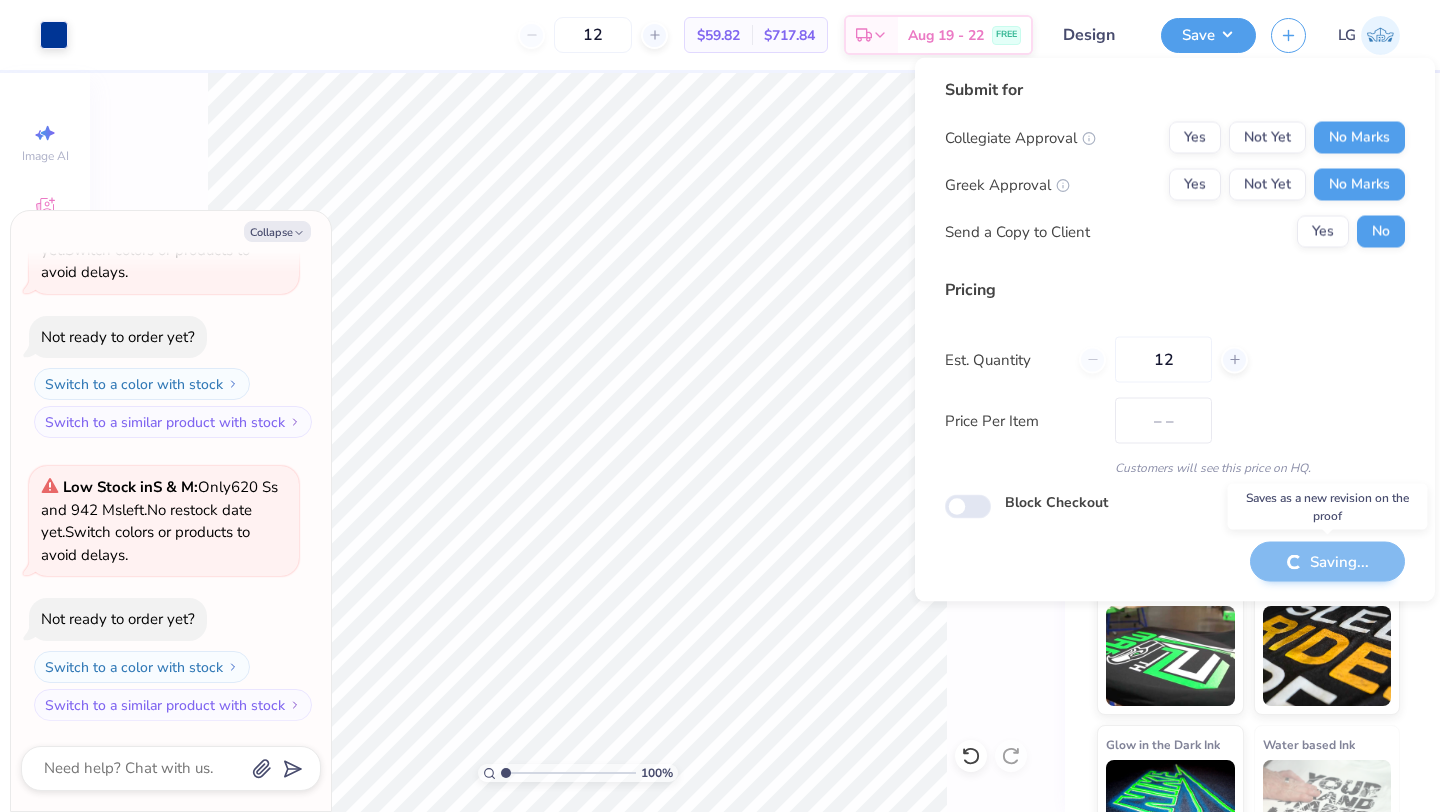 type on "$59.82" 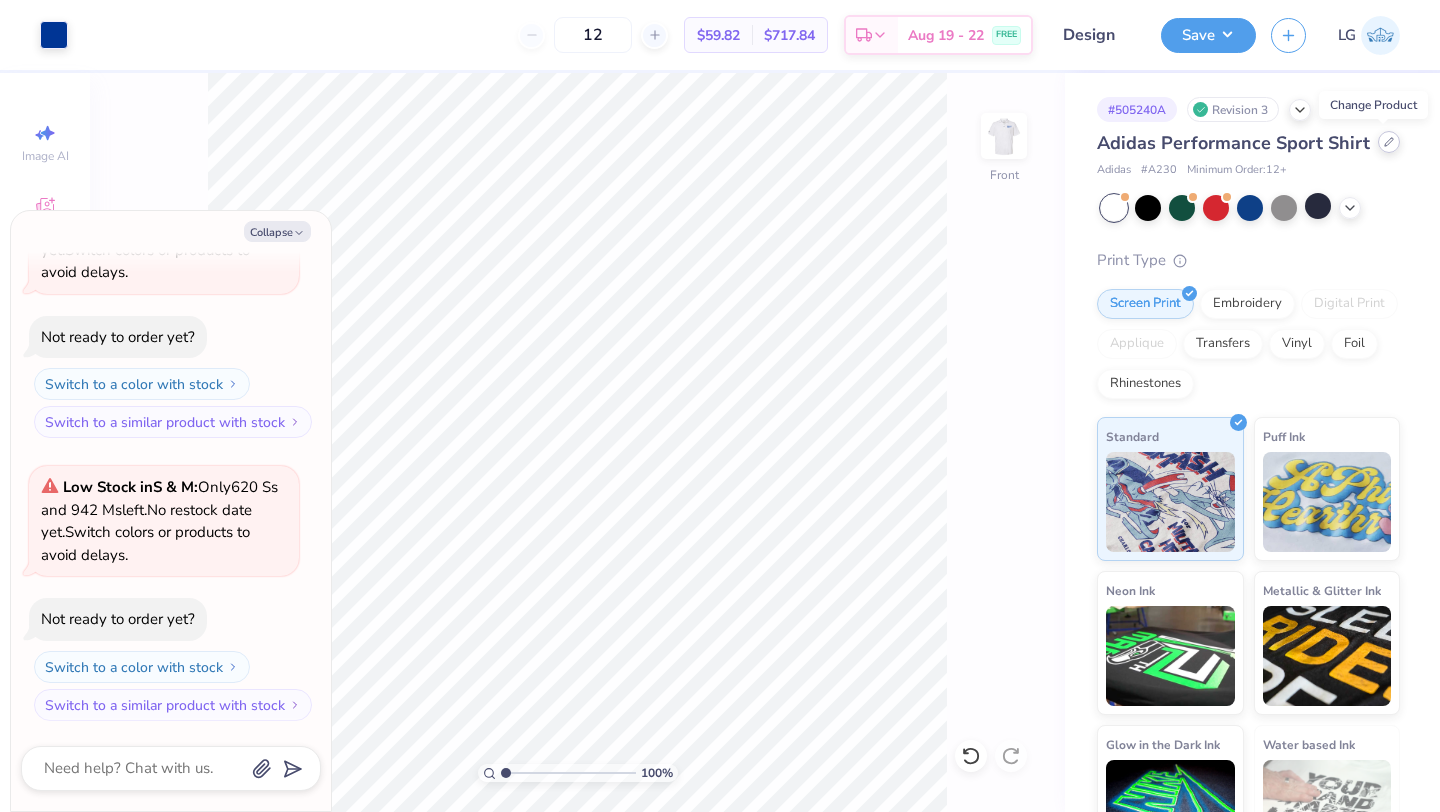 click 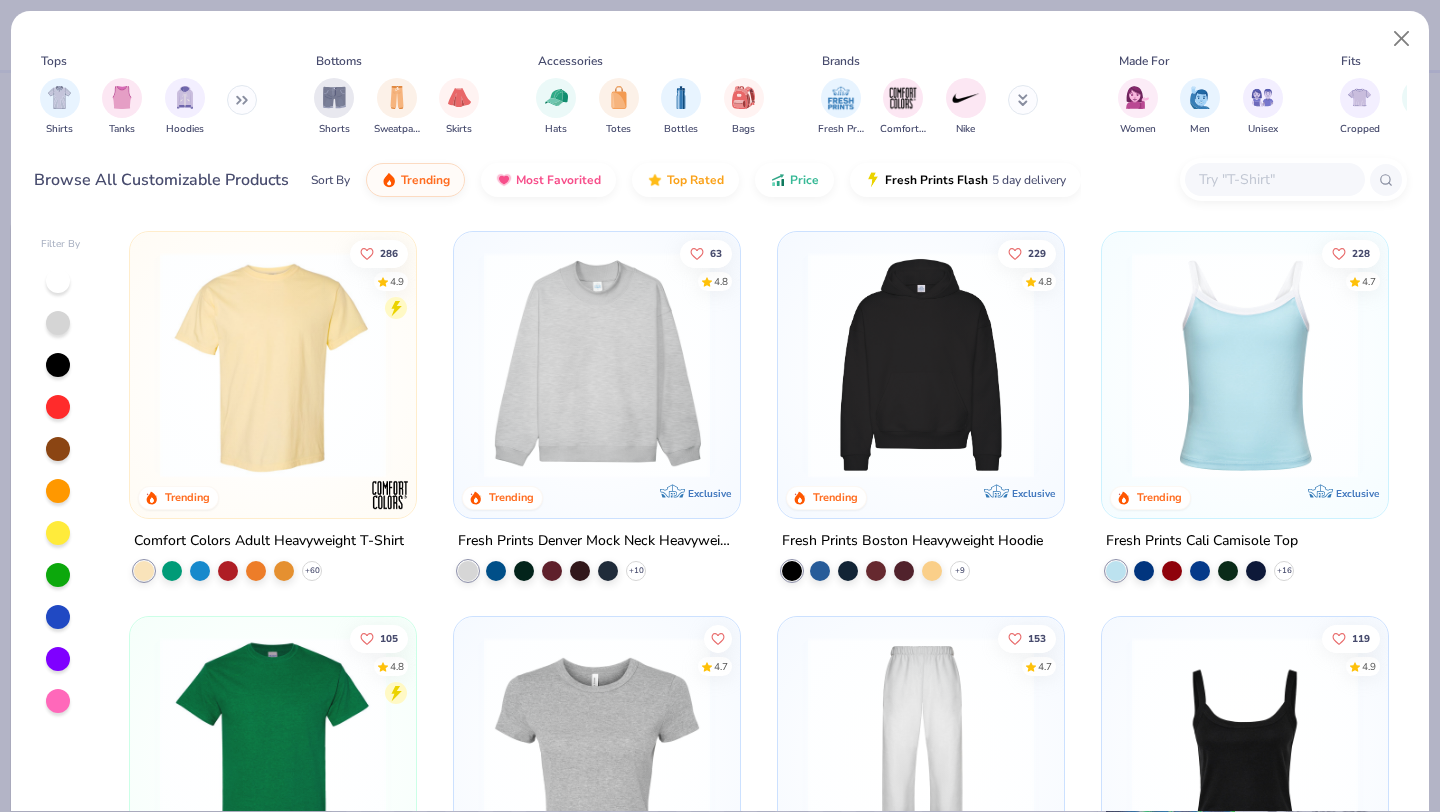 click at bounding box center [1274, 179] 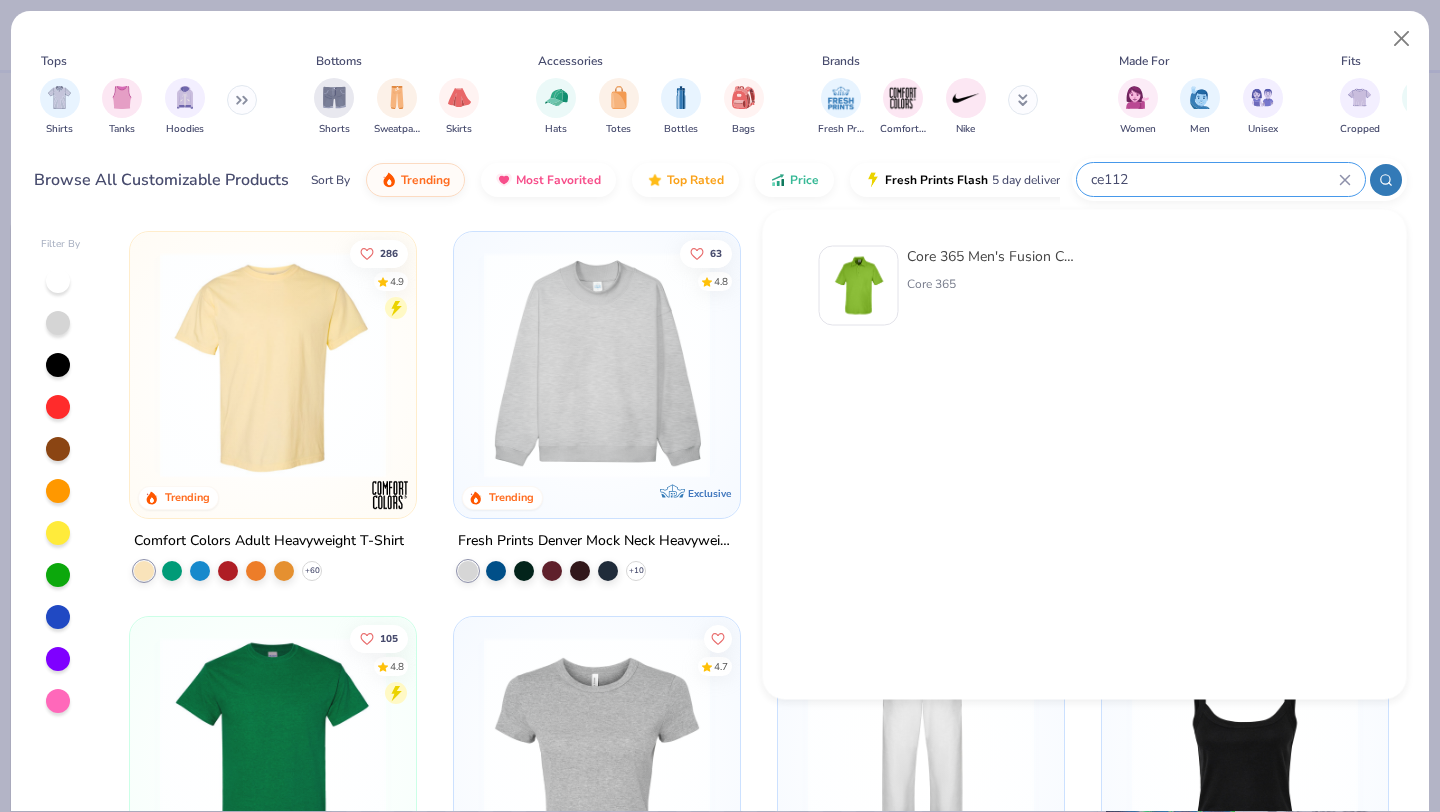 type on "ce112" 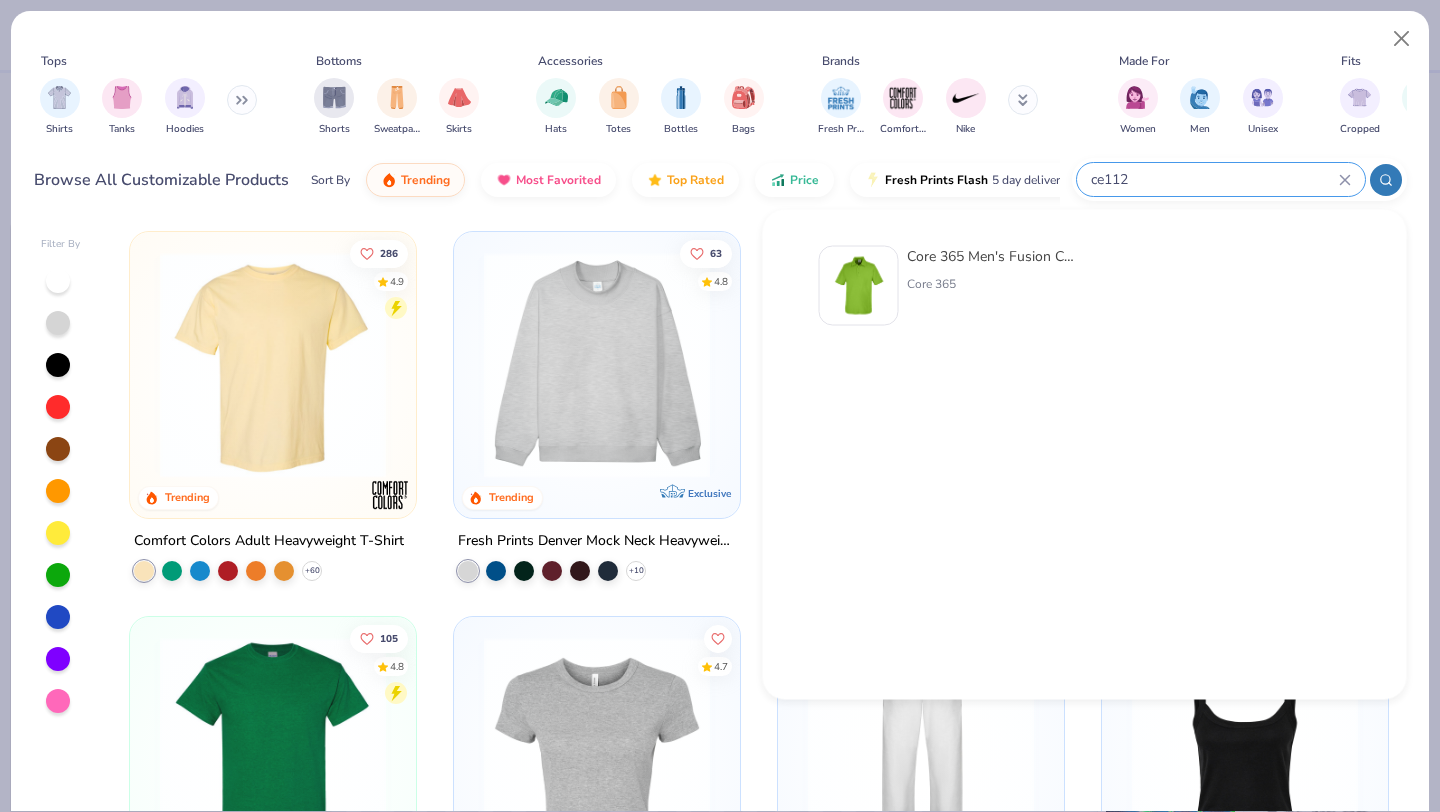 click on "Core 365 Men's Fusion ChromaSoft™ Pique Polo Core 365" at bounding box center [991, 286] 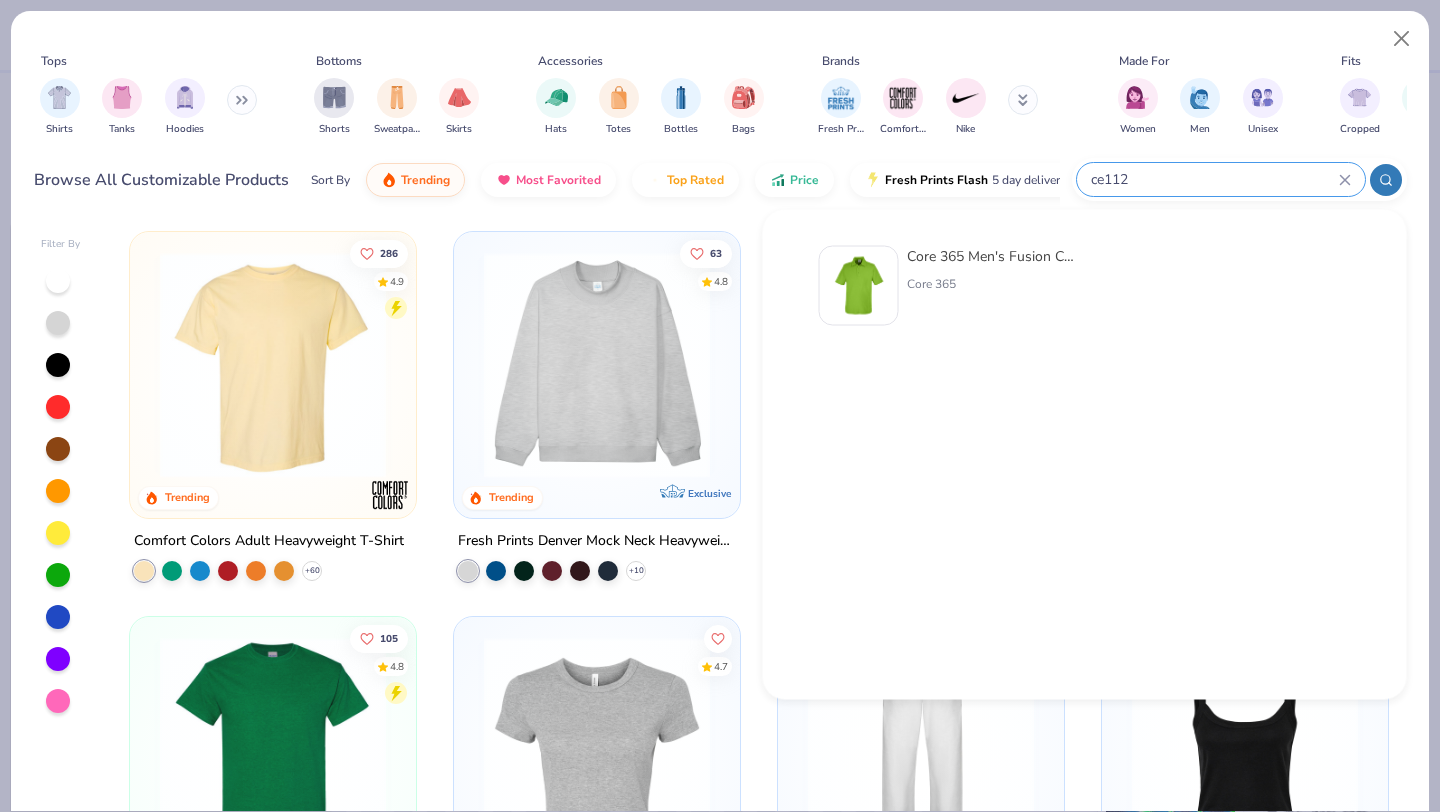 type 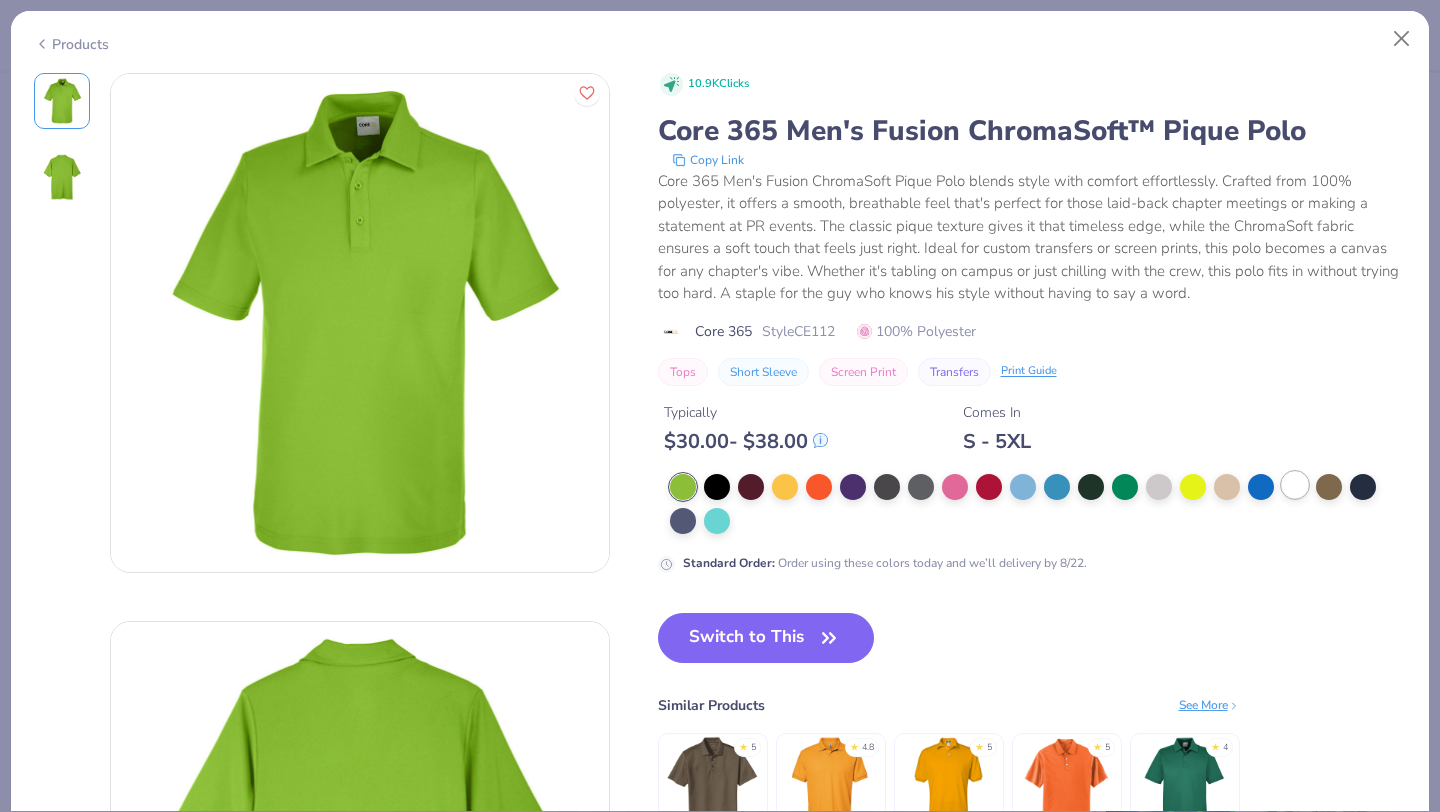 click at bounding box center [1295, 485] 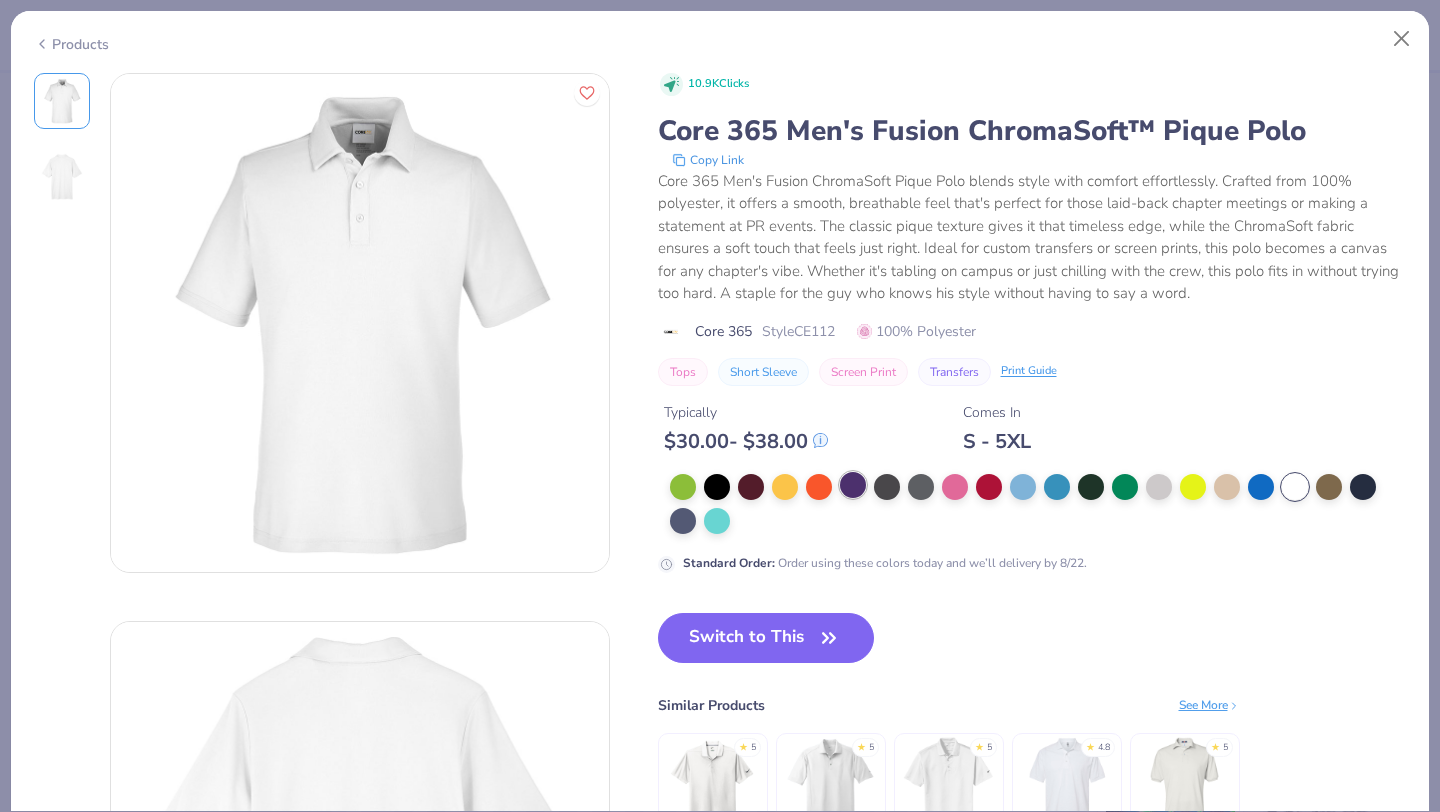 click on "Switch to This" at bounding box center [766, 638] 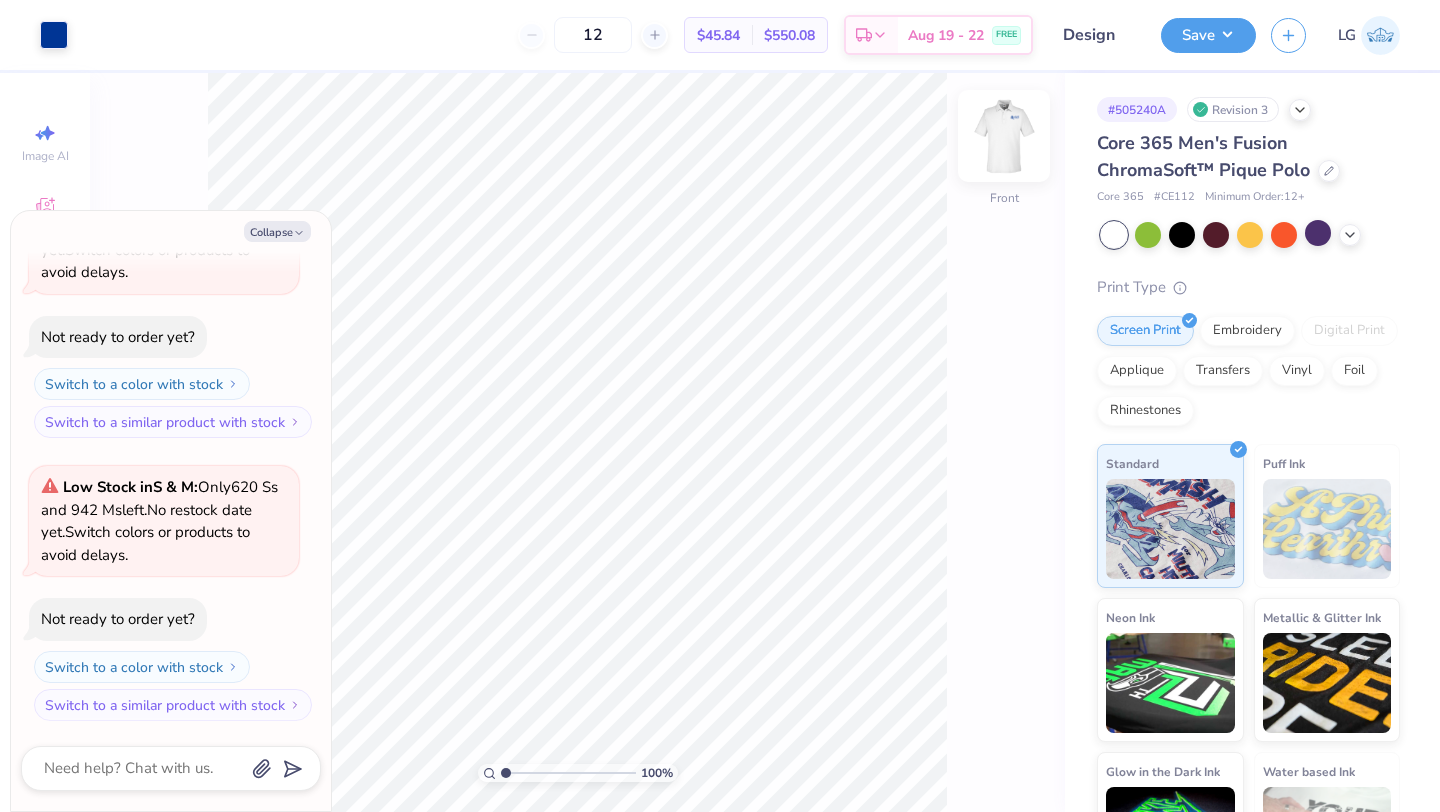 click at bounding box center (1004, 136) 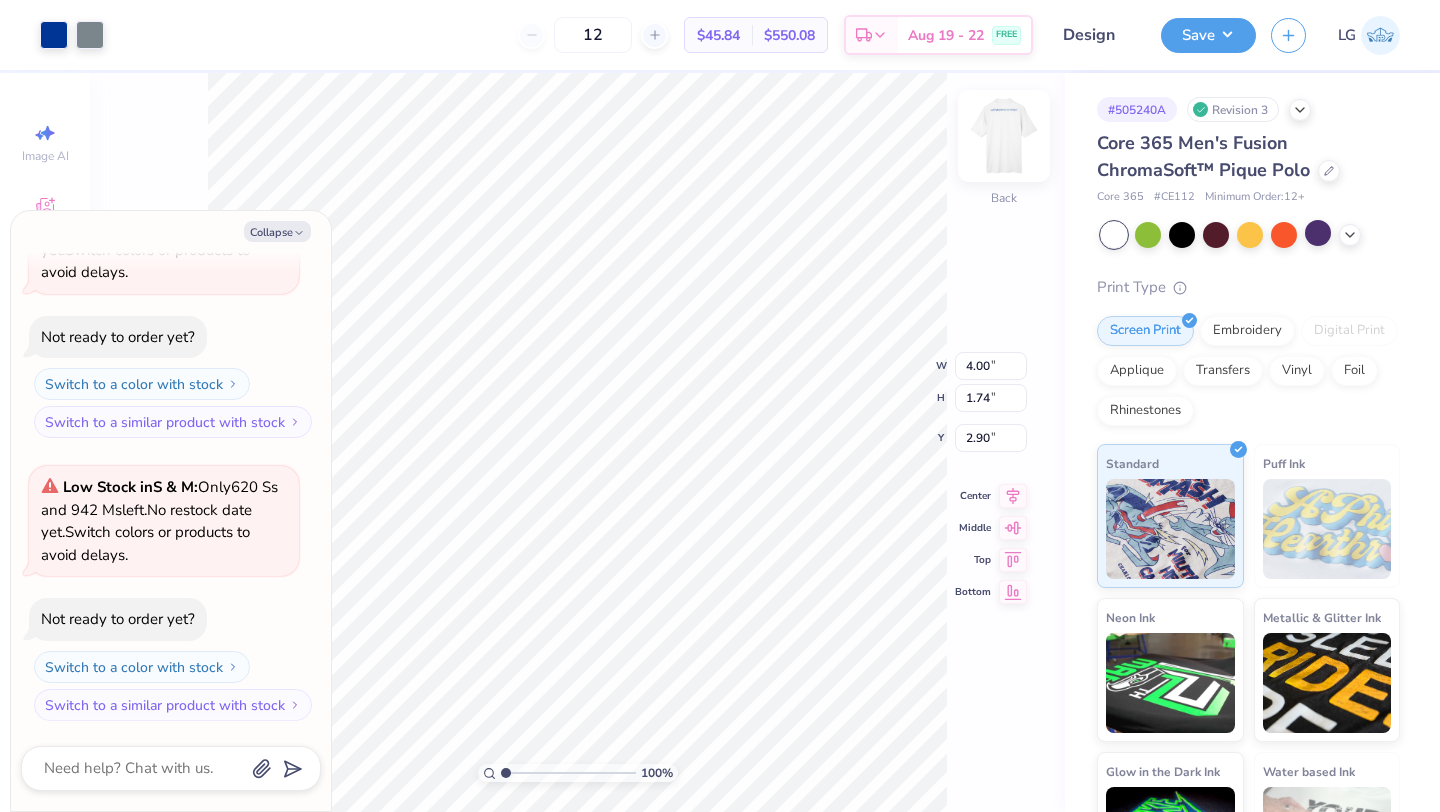 type on "x" 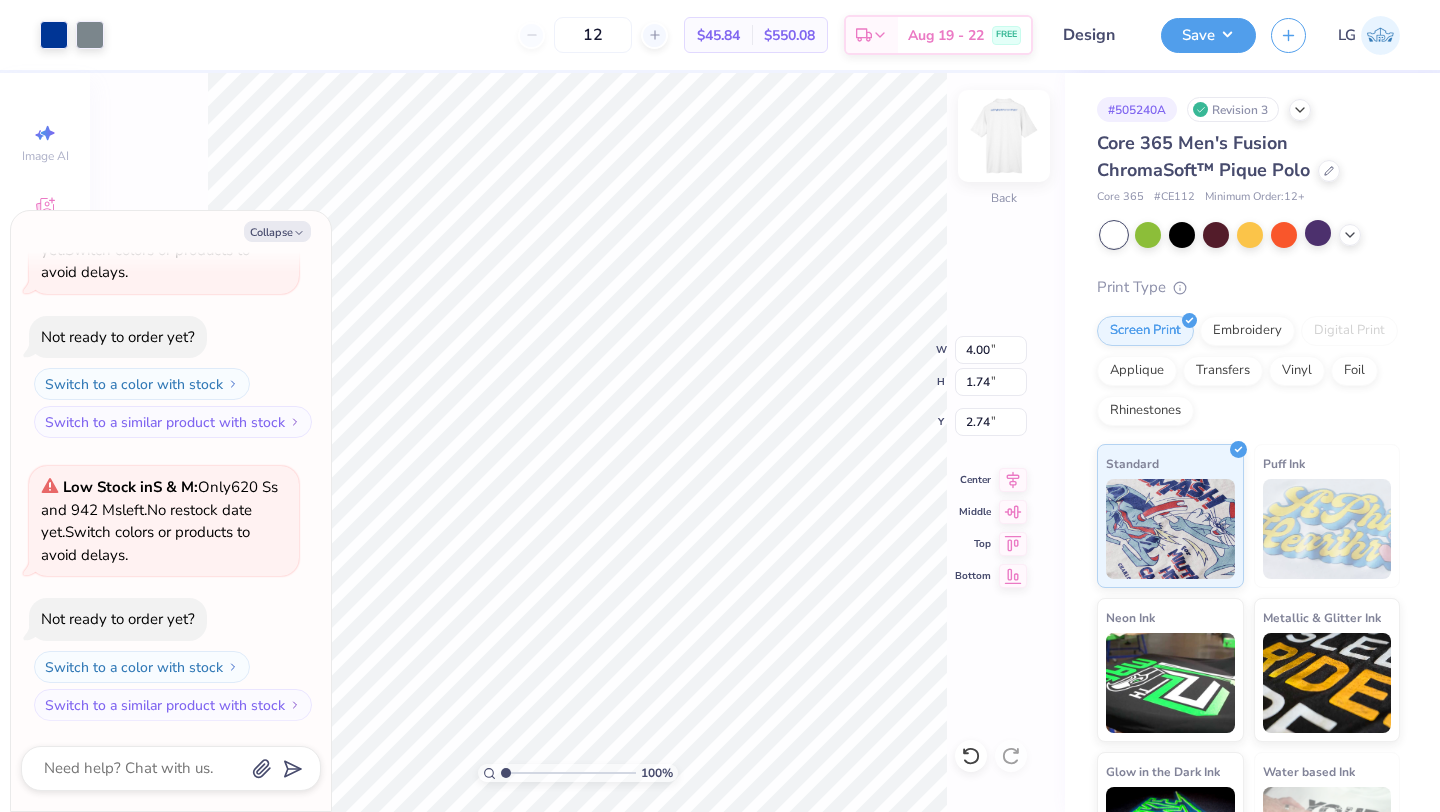type on "x" 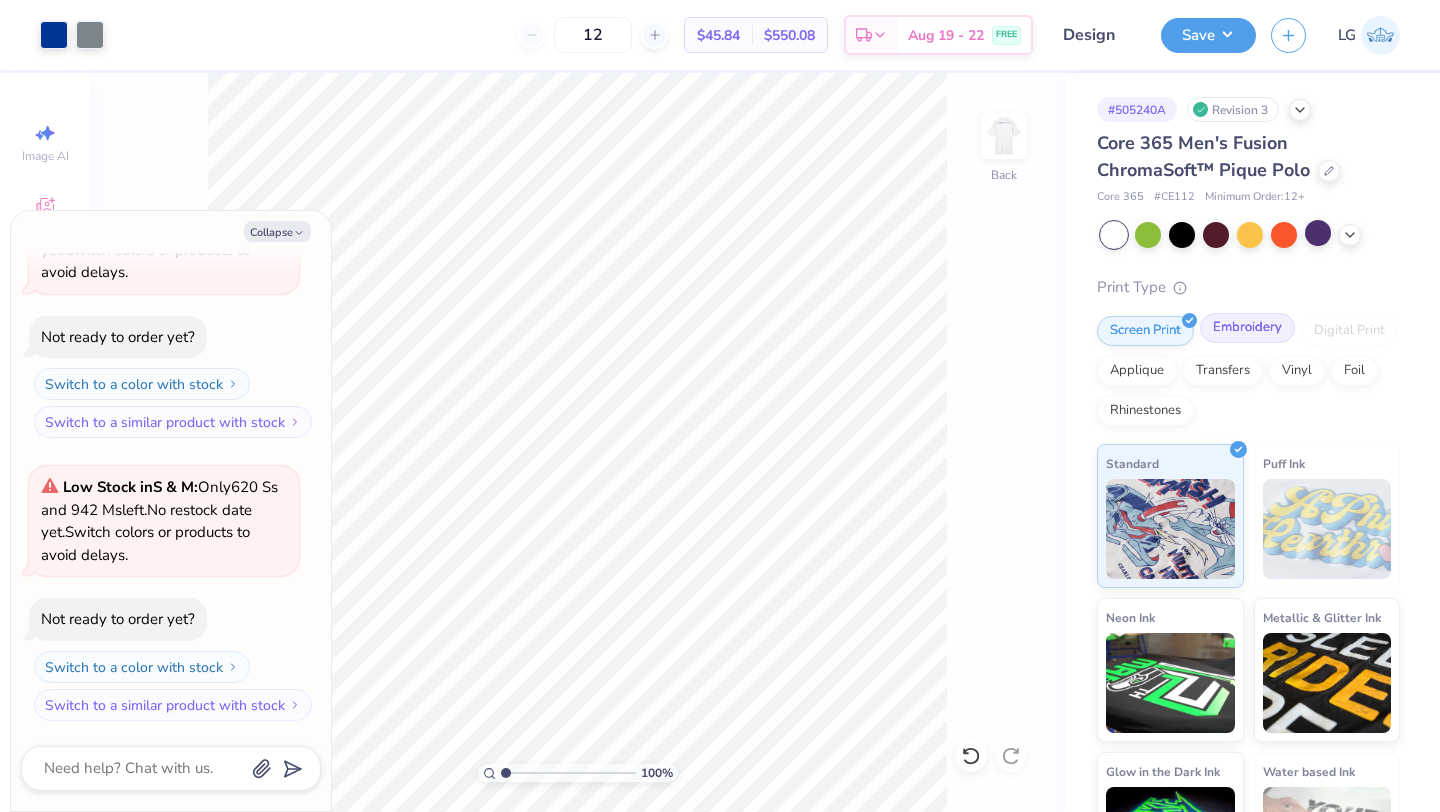 click on "Embroidery" at bounding box center (1247, 328) 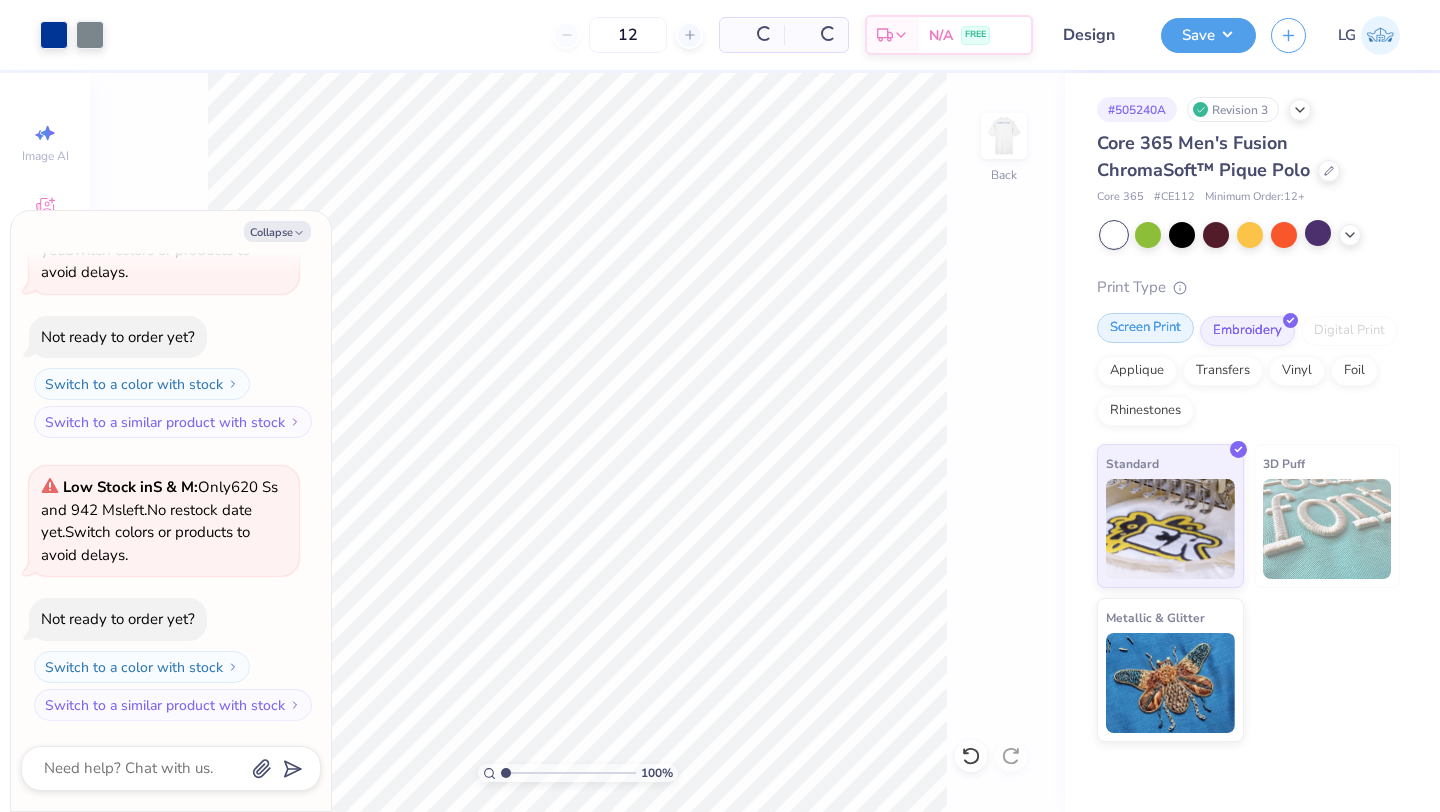 click on "Screen Print" at bounding box center (1145, 328) 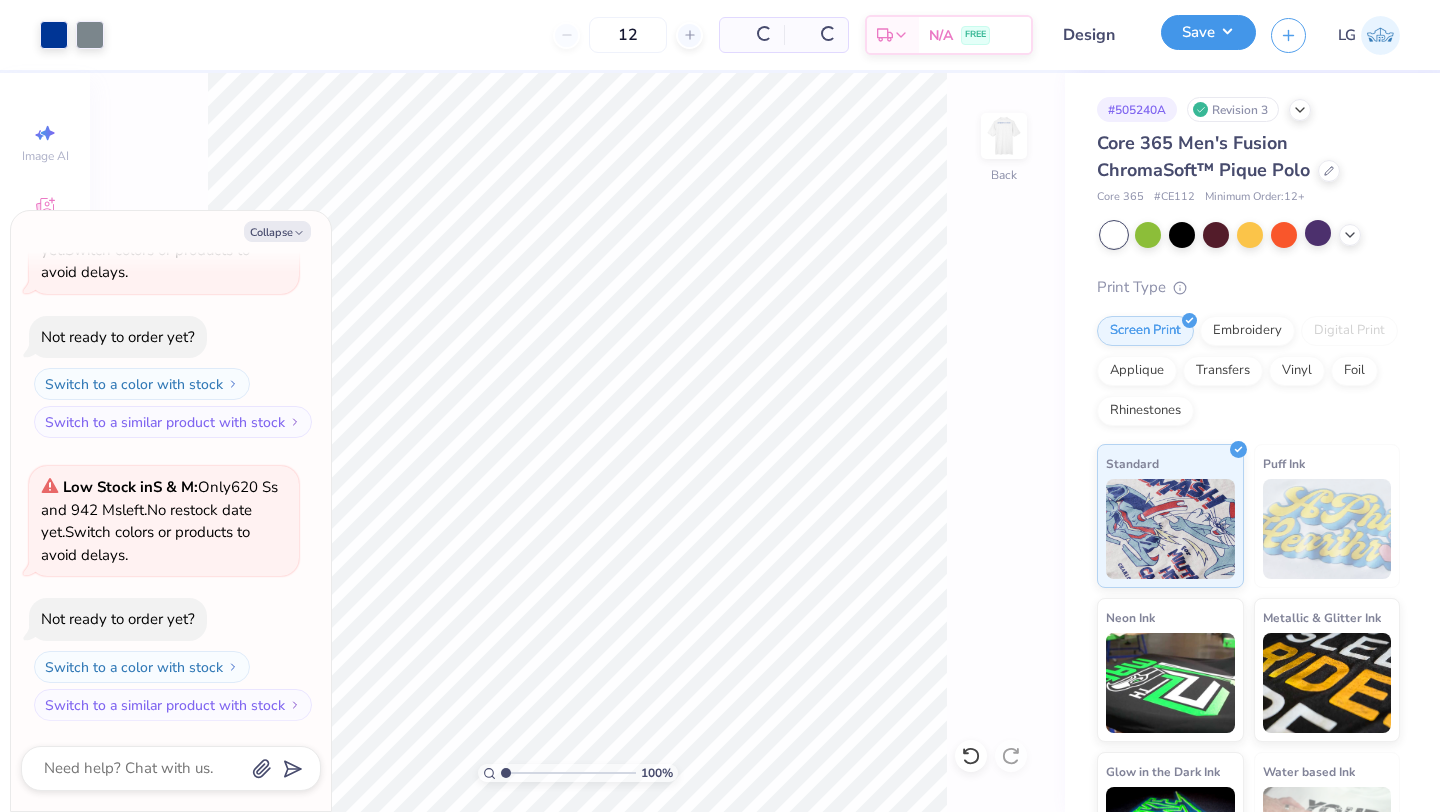 click on "Save" at bounding box center (1208, 32) 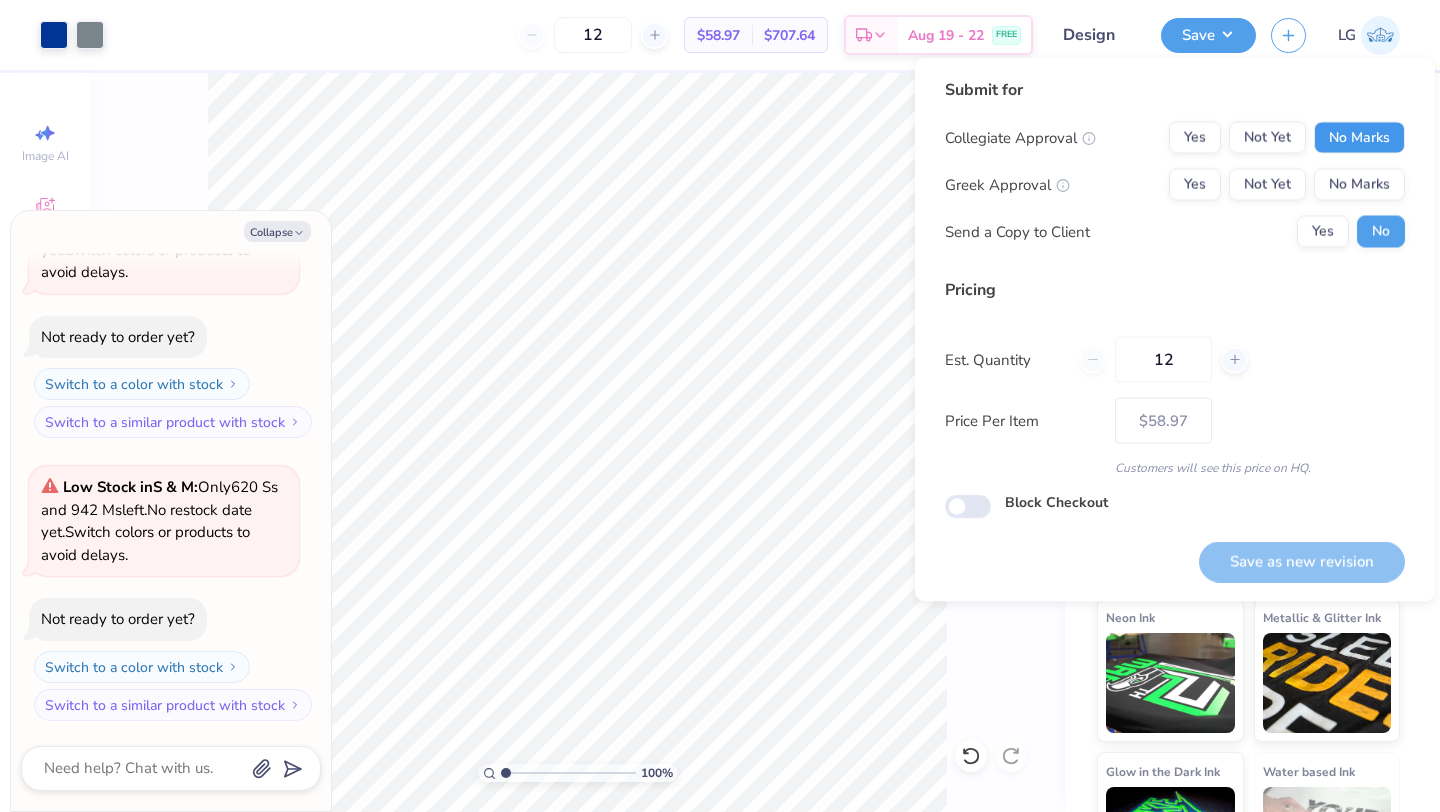 click on "No Marks" at bounding box center [1359, 138] 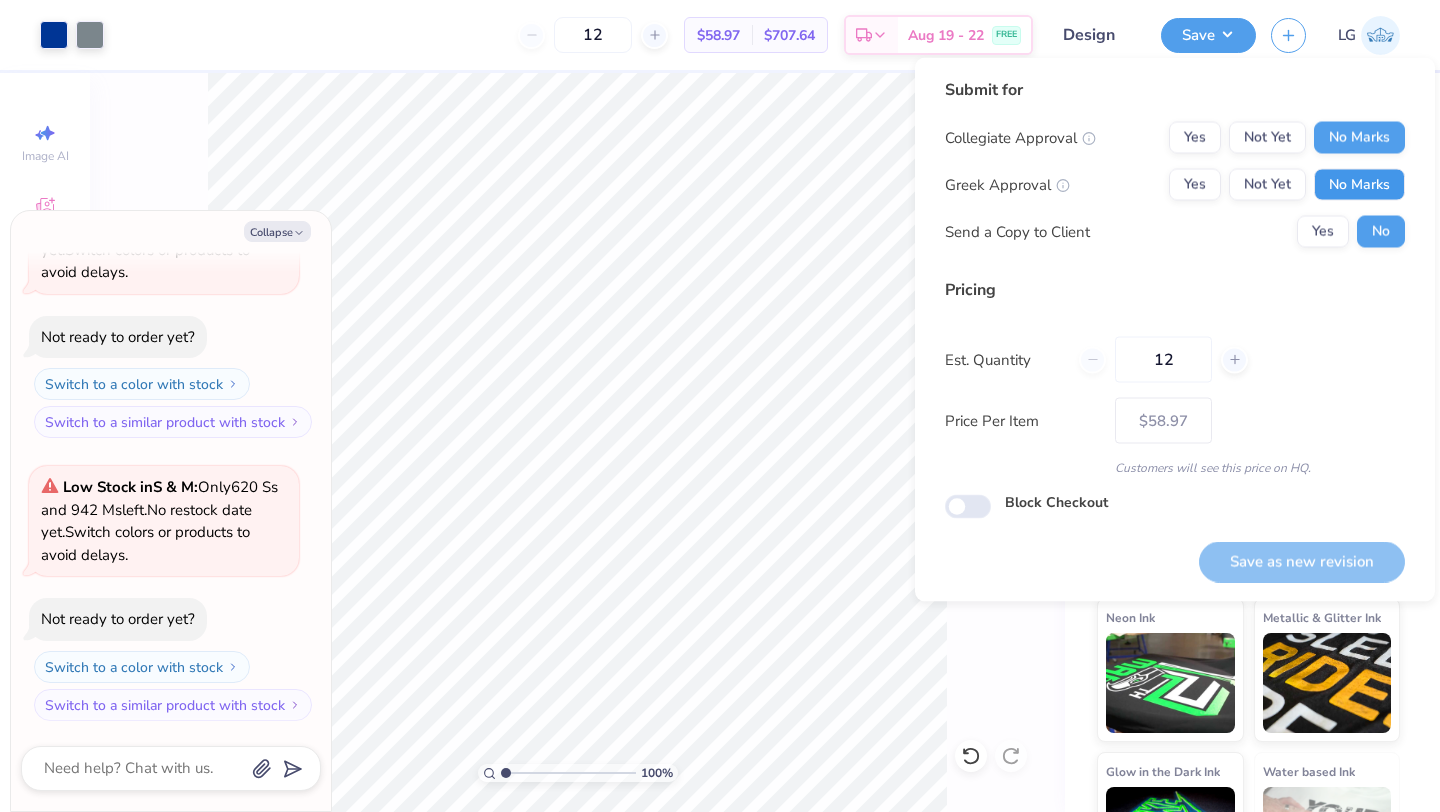 click on "No Marks" at bounding box center [1359, 185] 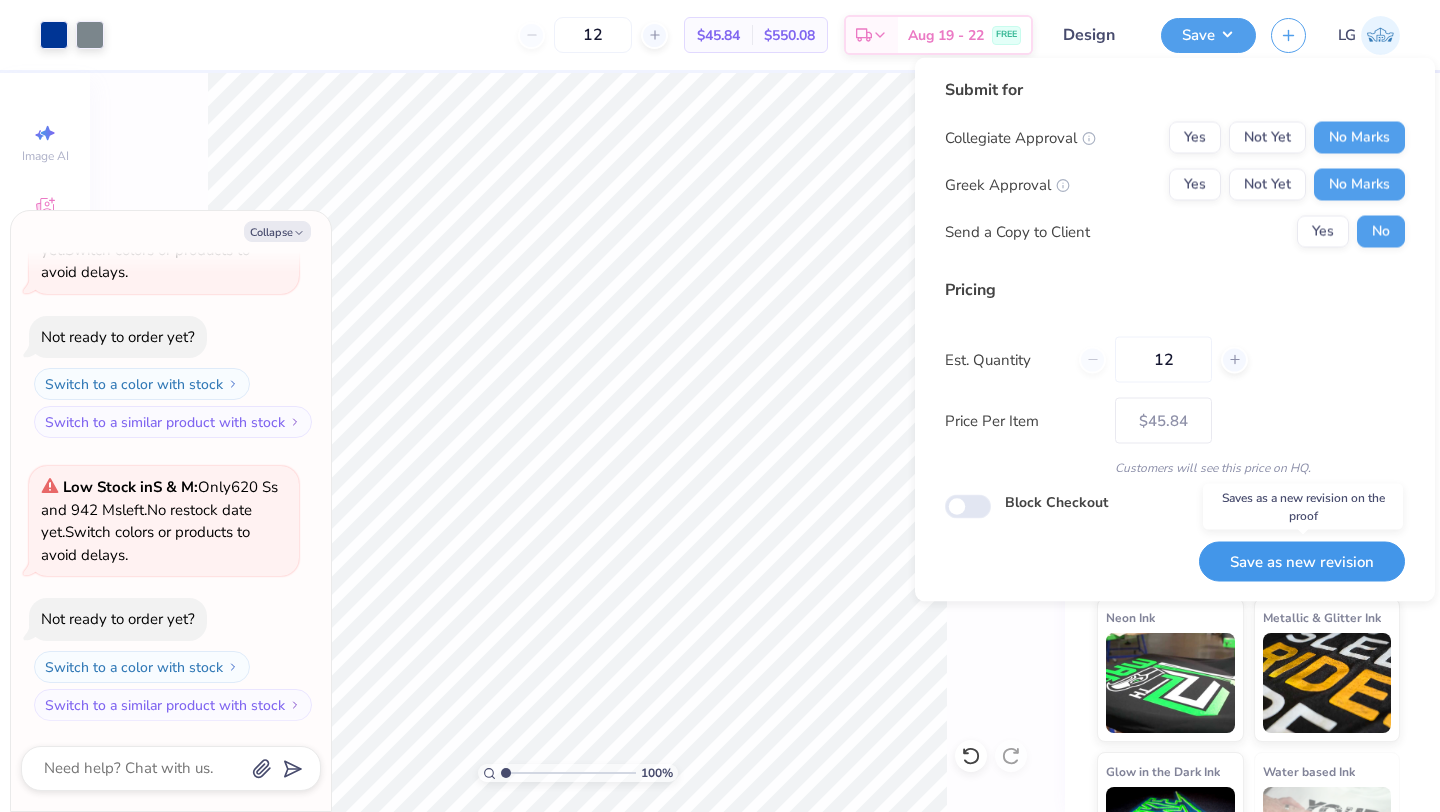 click on "Save as new revision" at bounding box center (1302, 561) 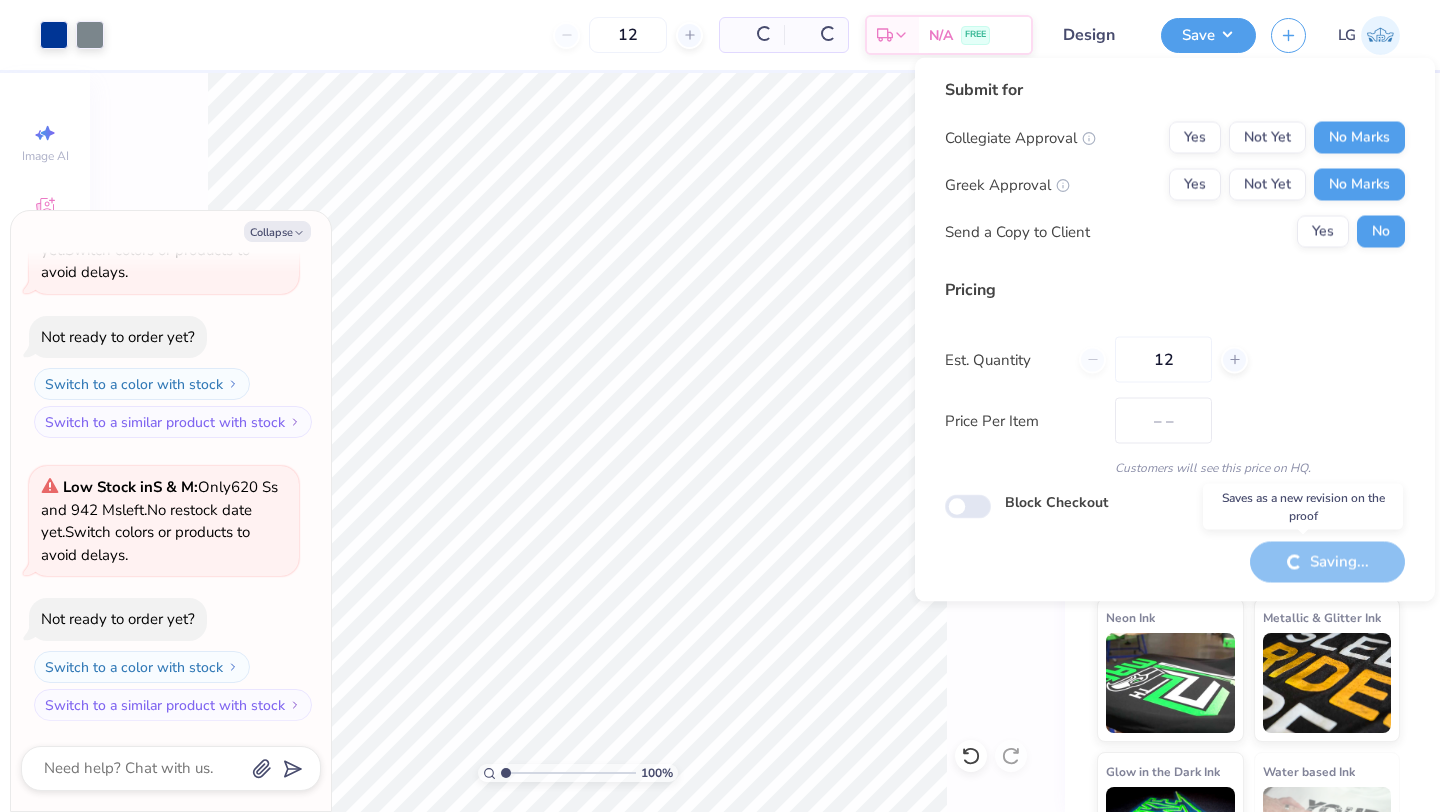 type on "$45.84" 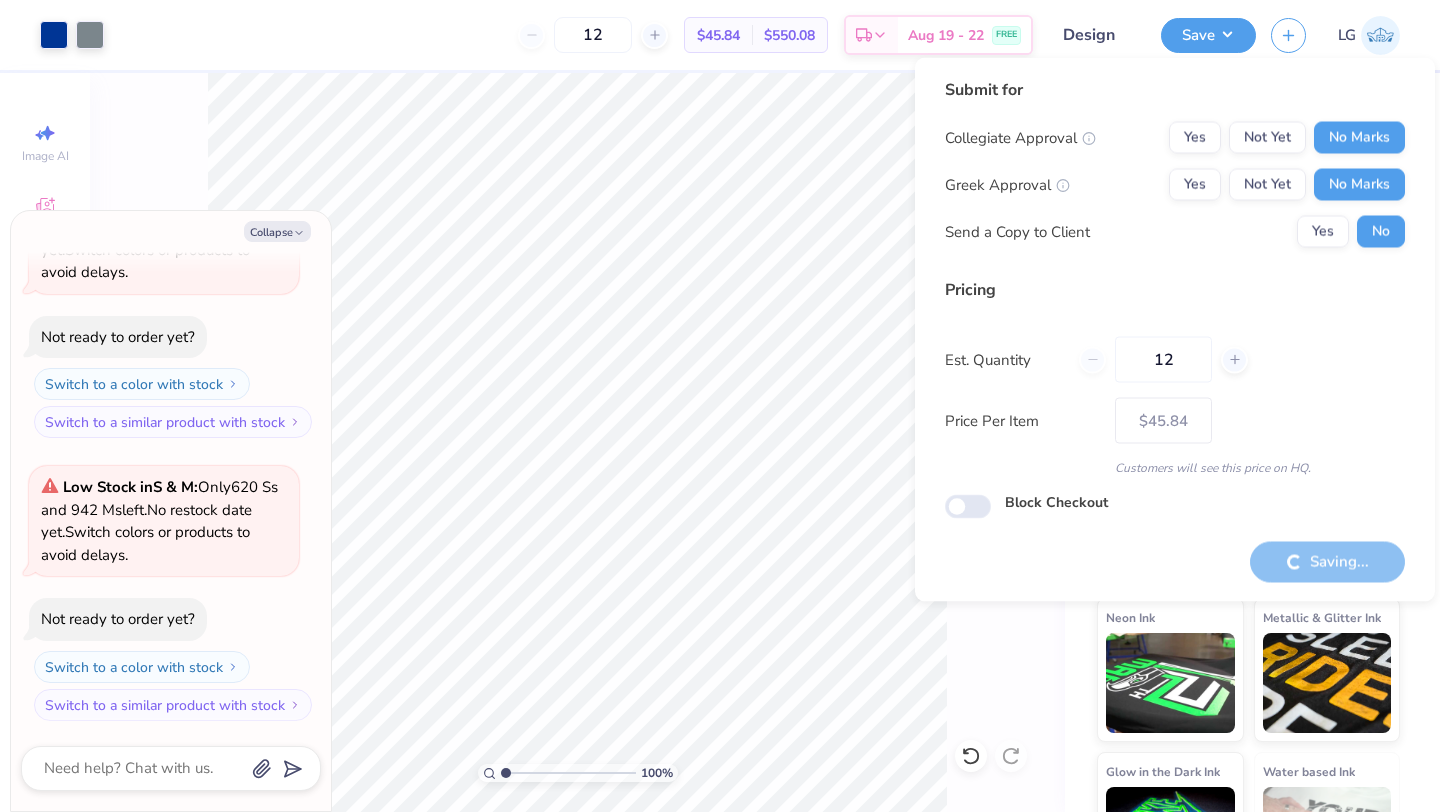 type on "x" 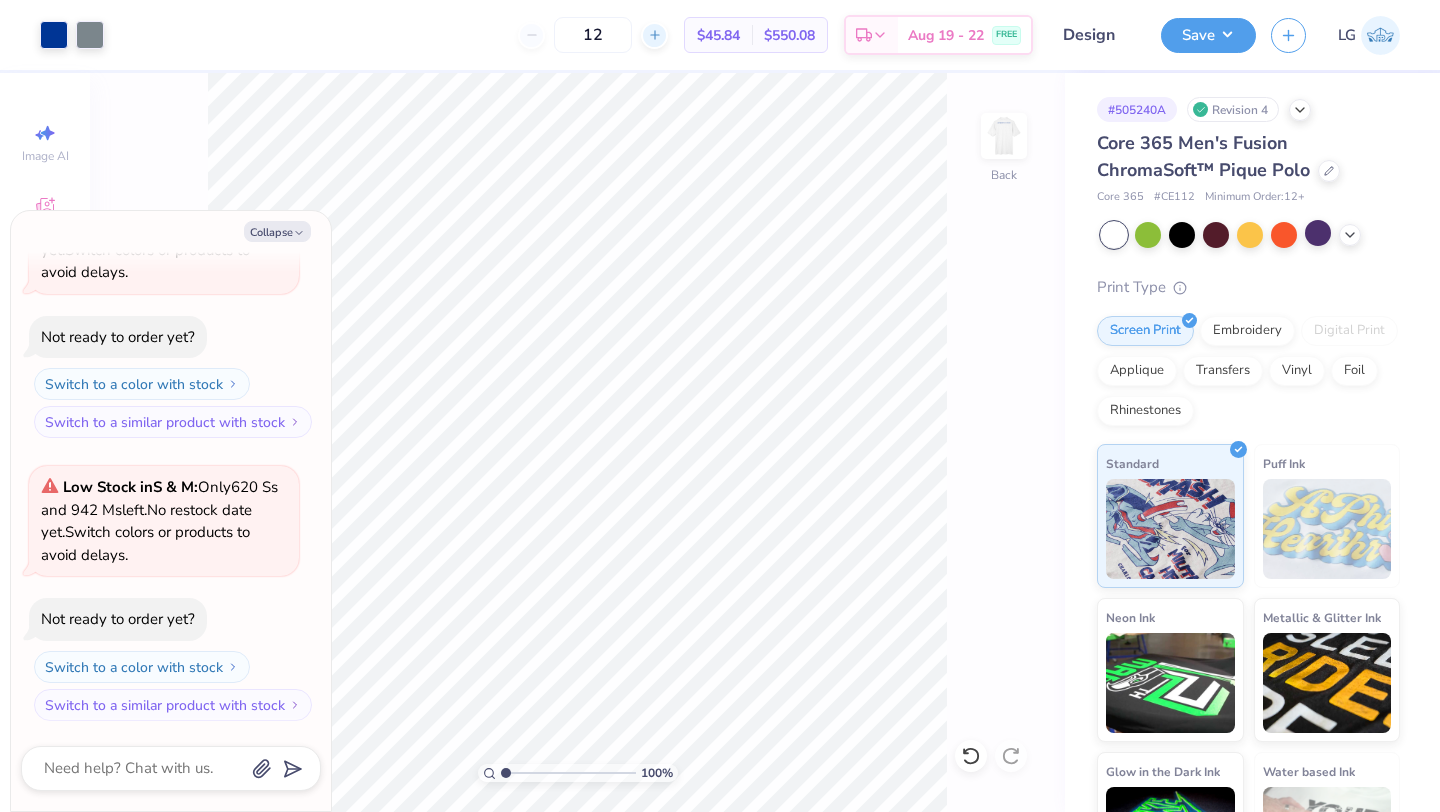 click at bounding box center [654, 35] 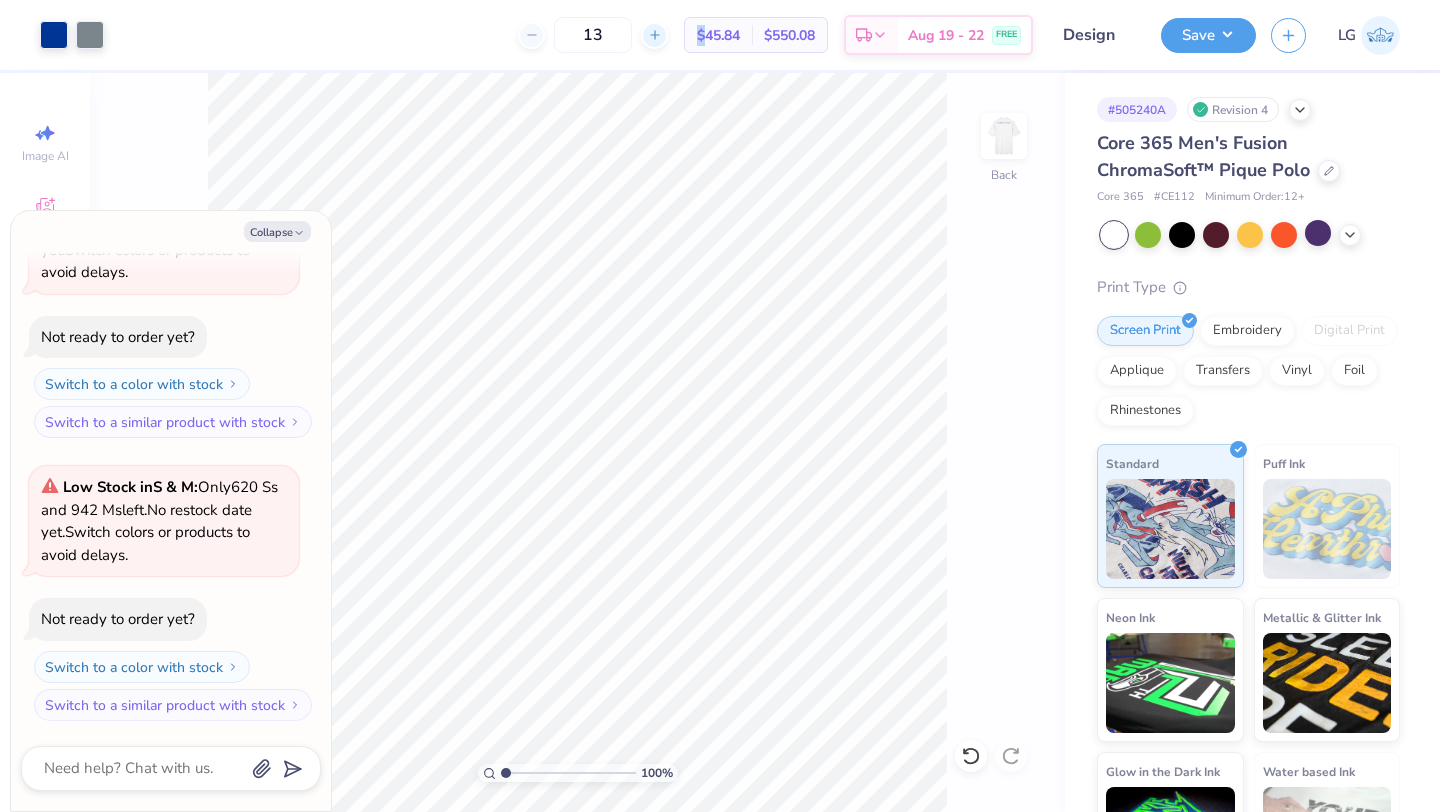 click at bounding box center [654, 35] 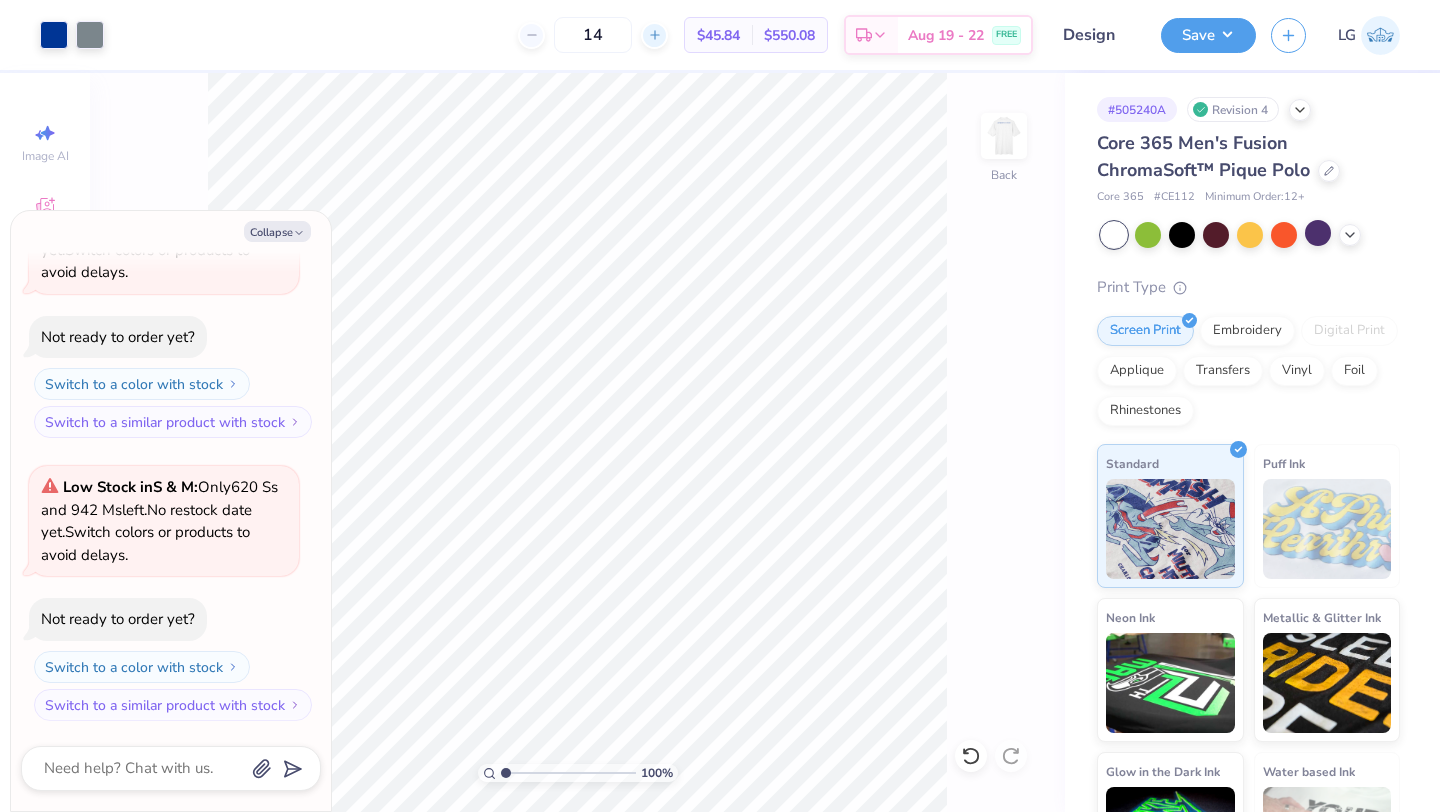 click on "14" at bounding box center [593, 35] 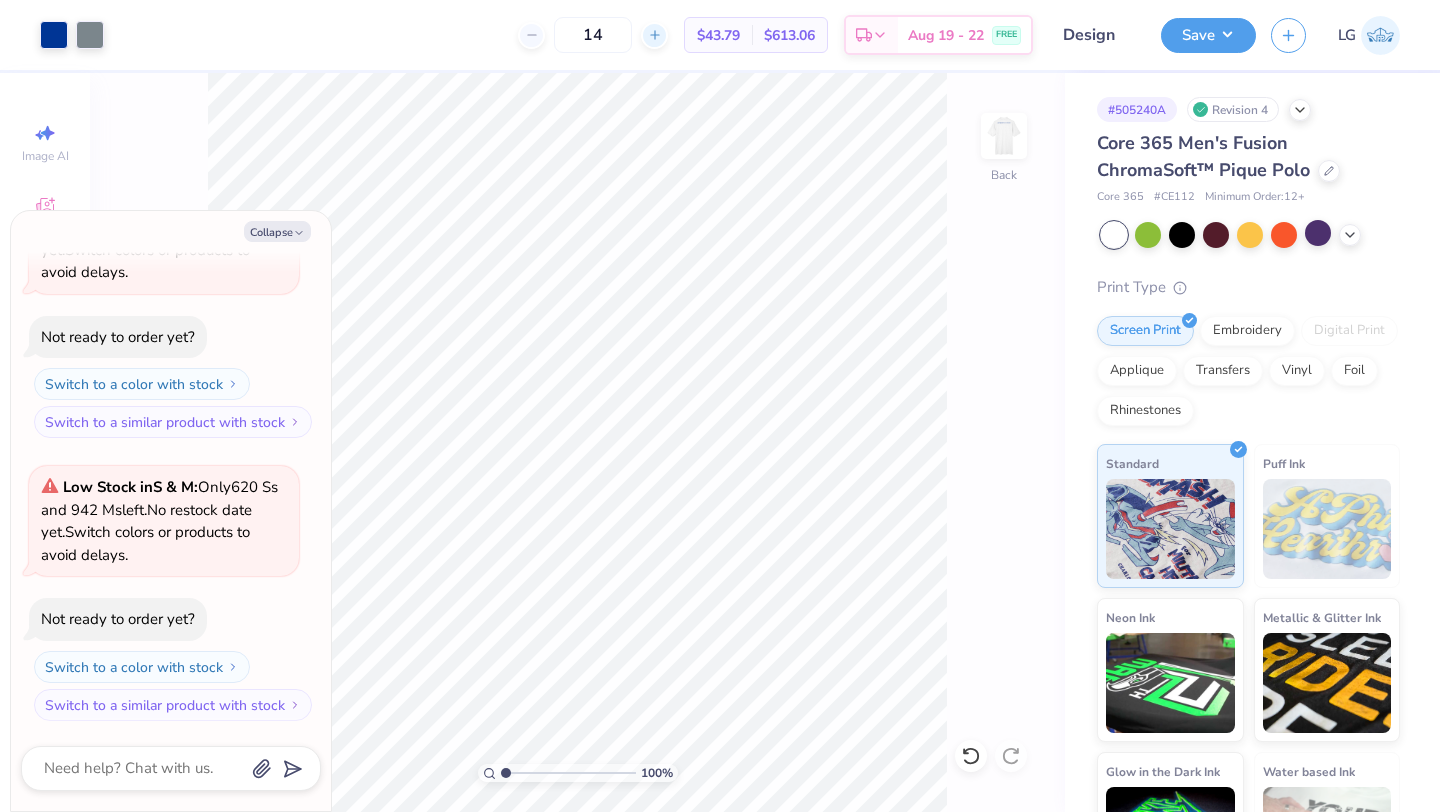 click 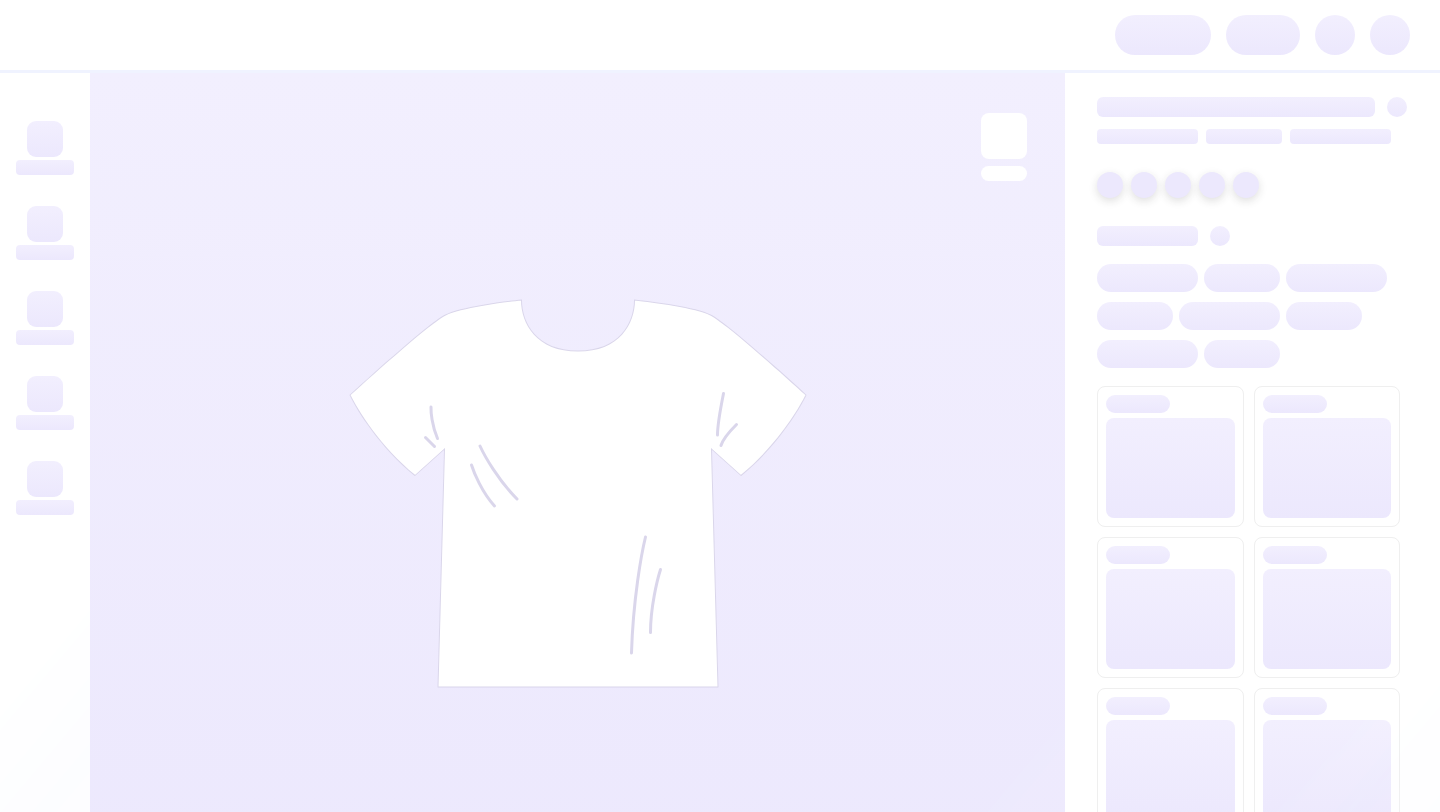 scroll, scrollTop: 0, scrollLeft: 0, axis: both 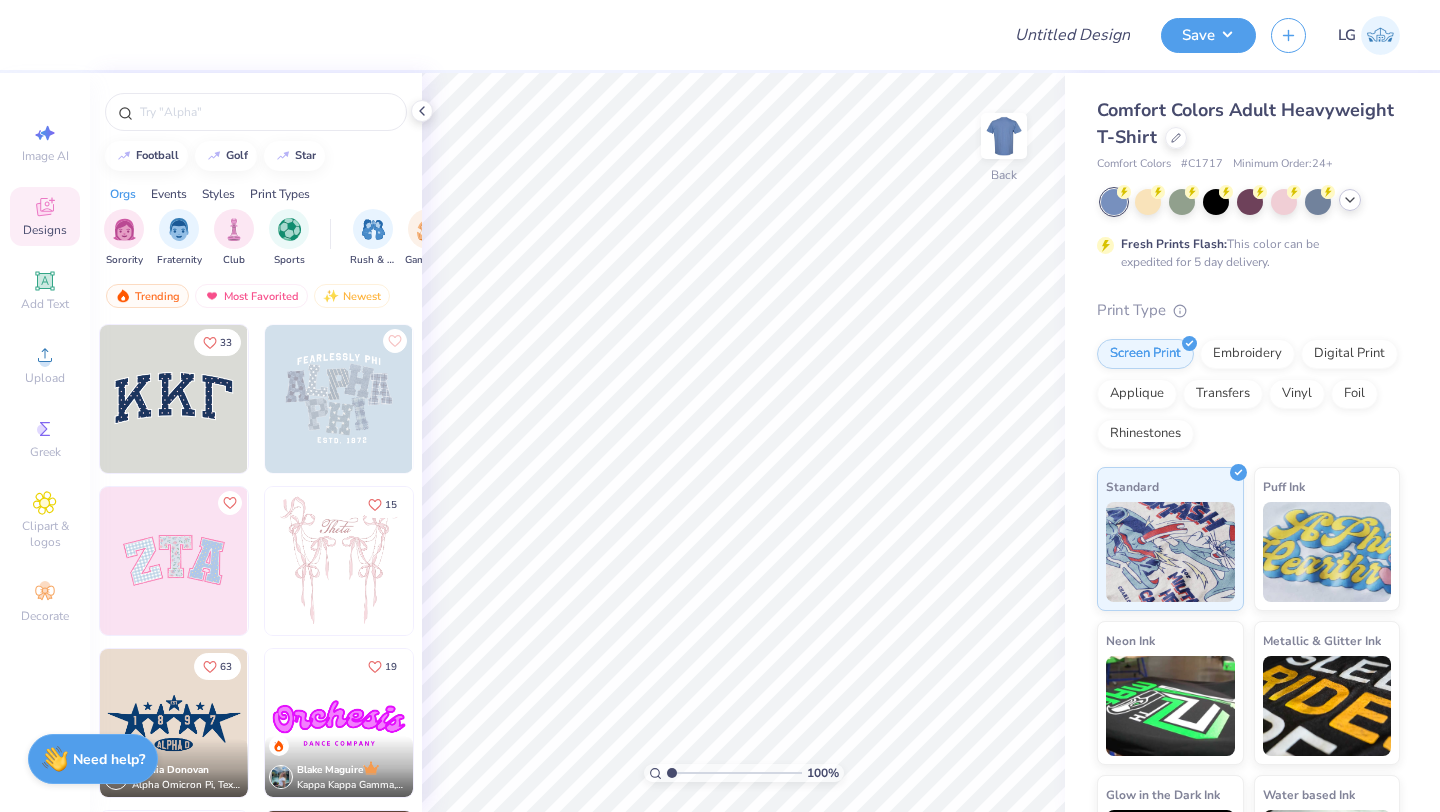 click 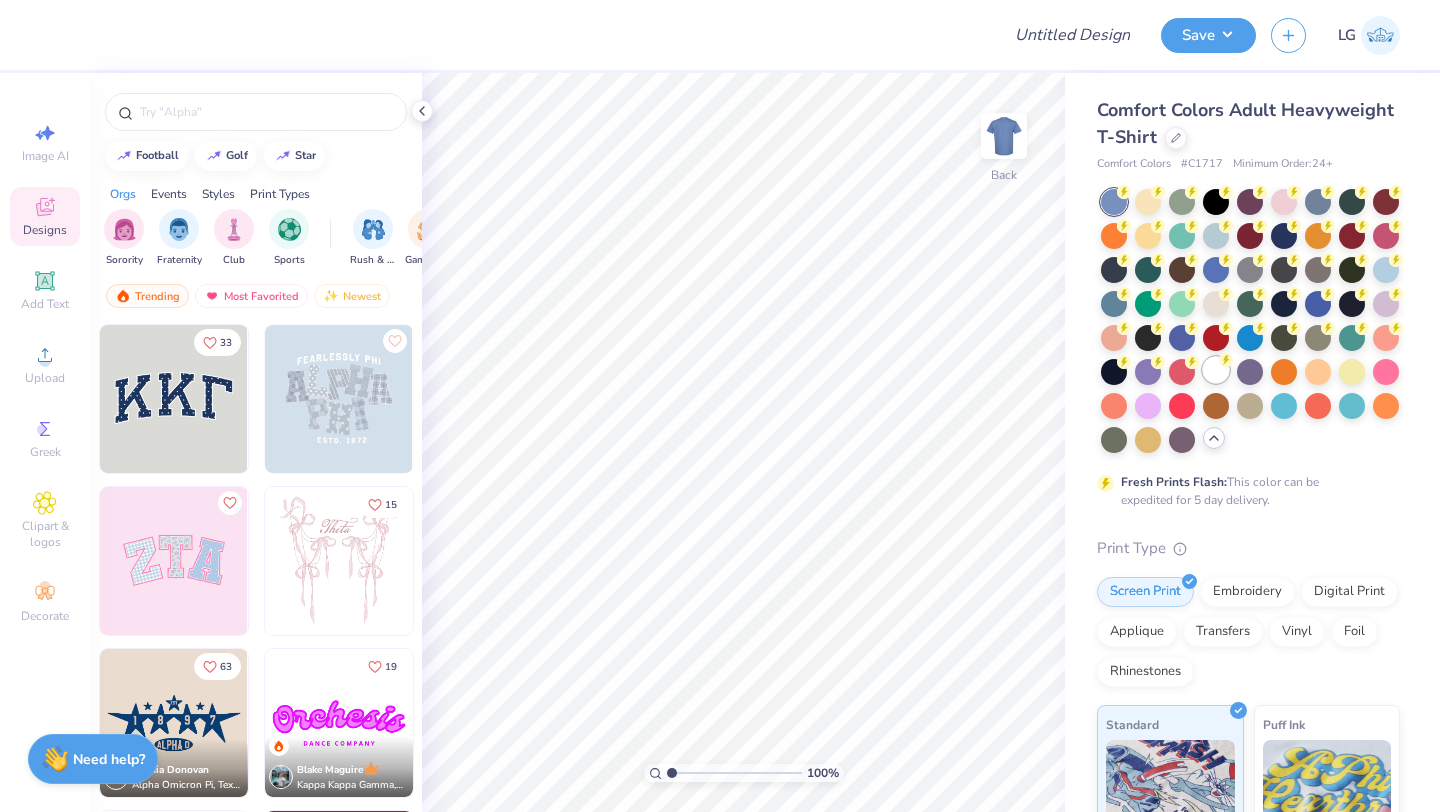 click at bounding box center (1216, 370) 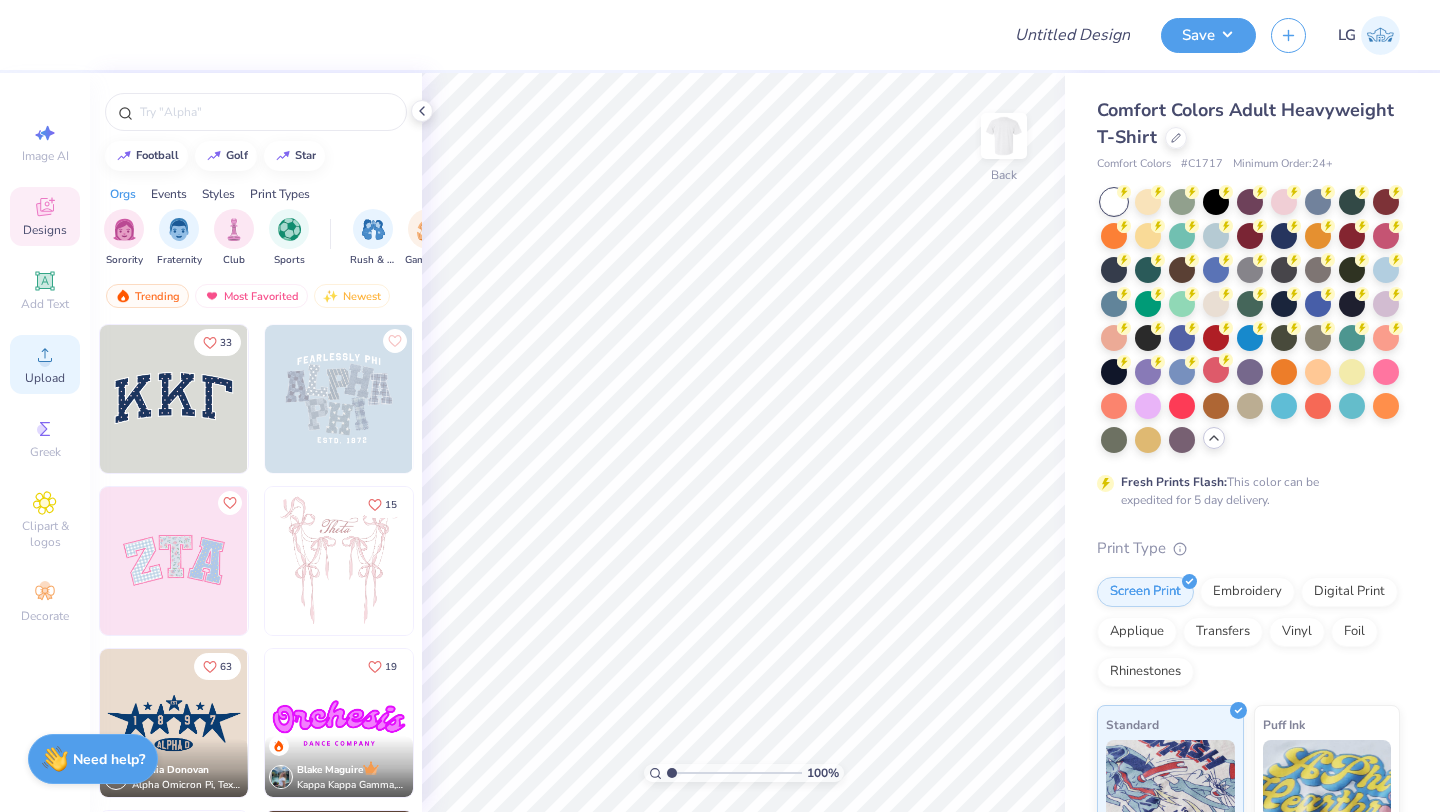 click on "Upload" at bounding box center (45, 378) 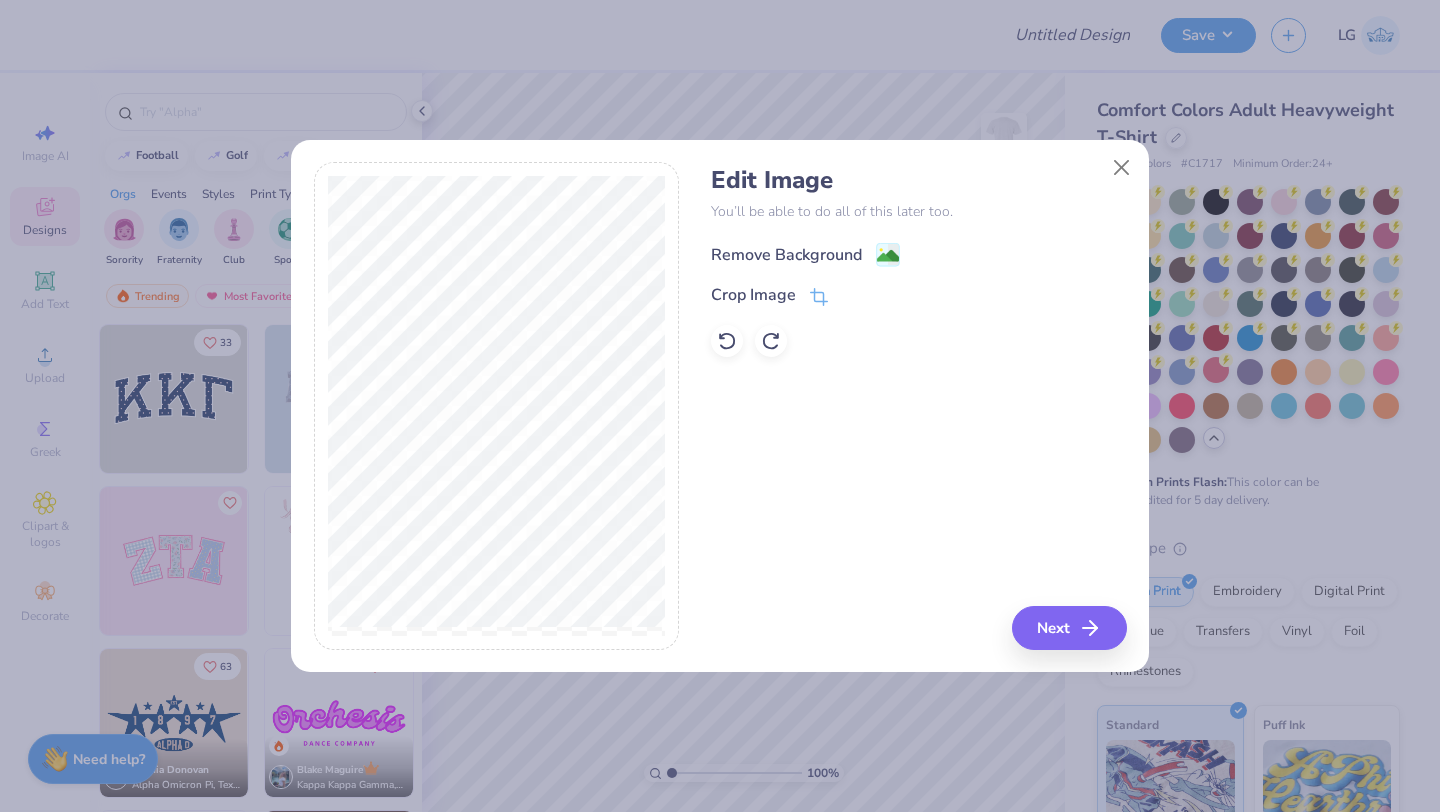 click on "Remove Background" at bounding box center (786, 255) 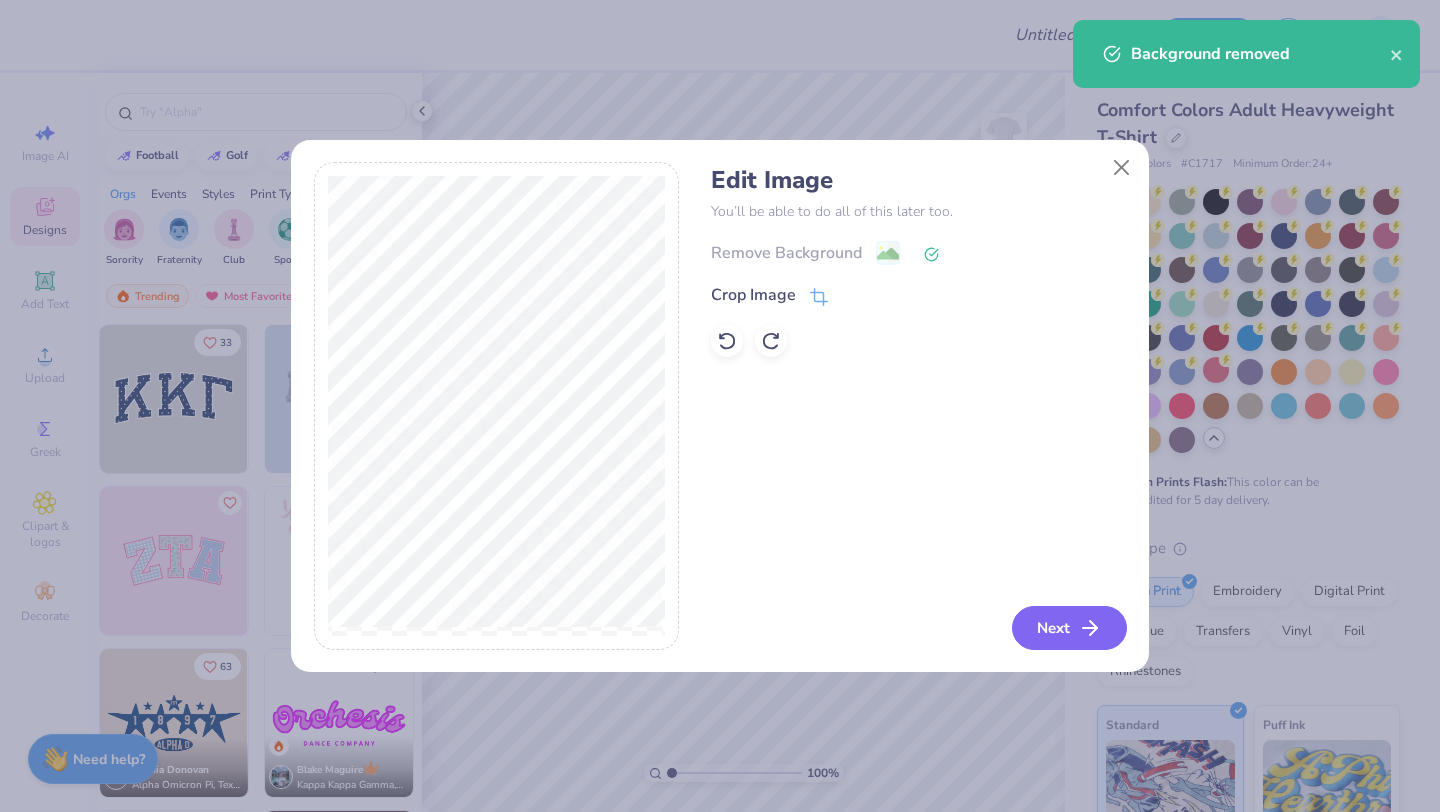 click on "Next" at bounding box center (1069, 628) 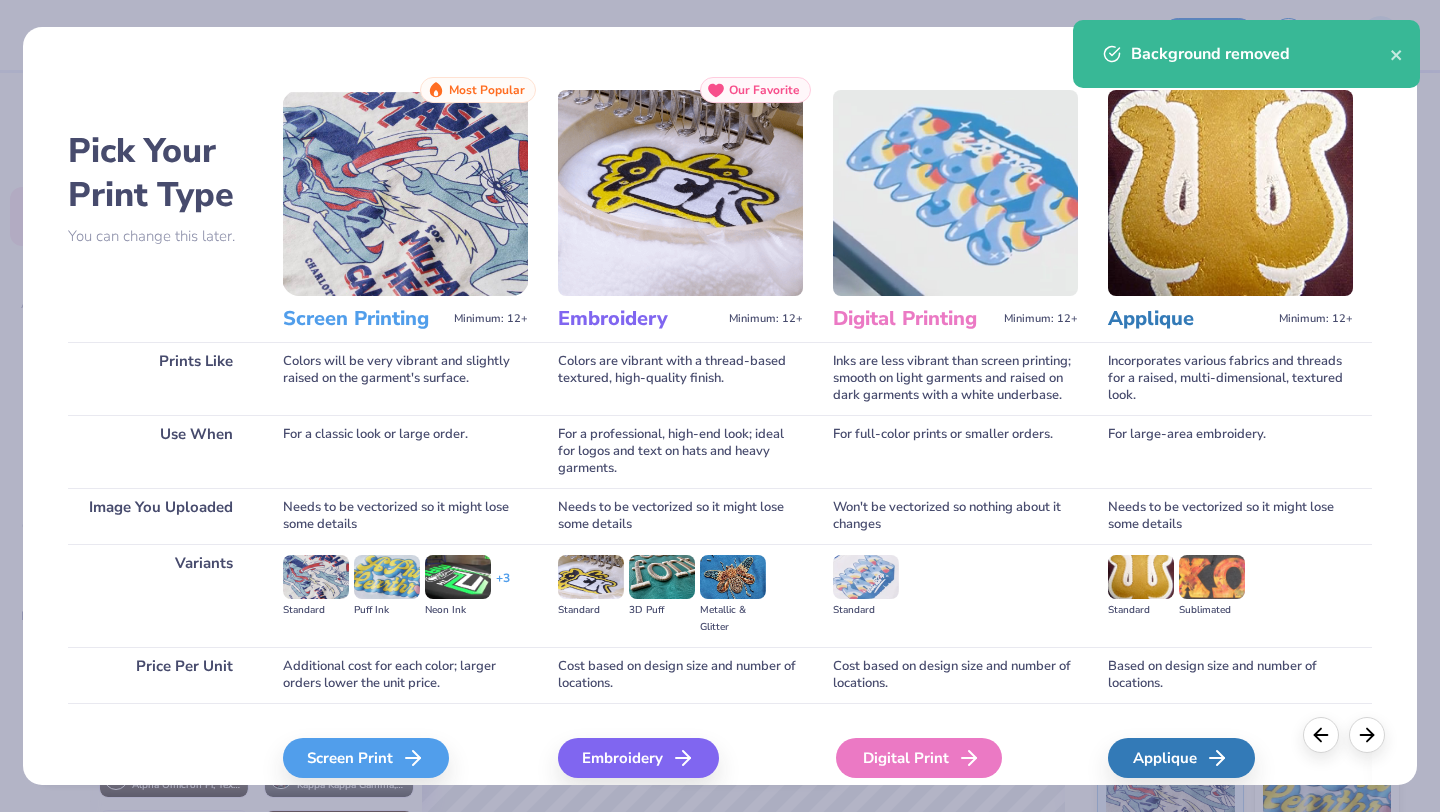 click on "Digital Print" at bounding box center [919, 758] 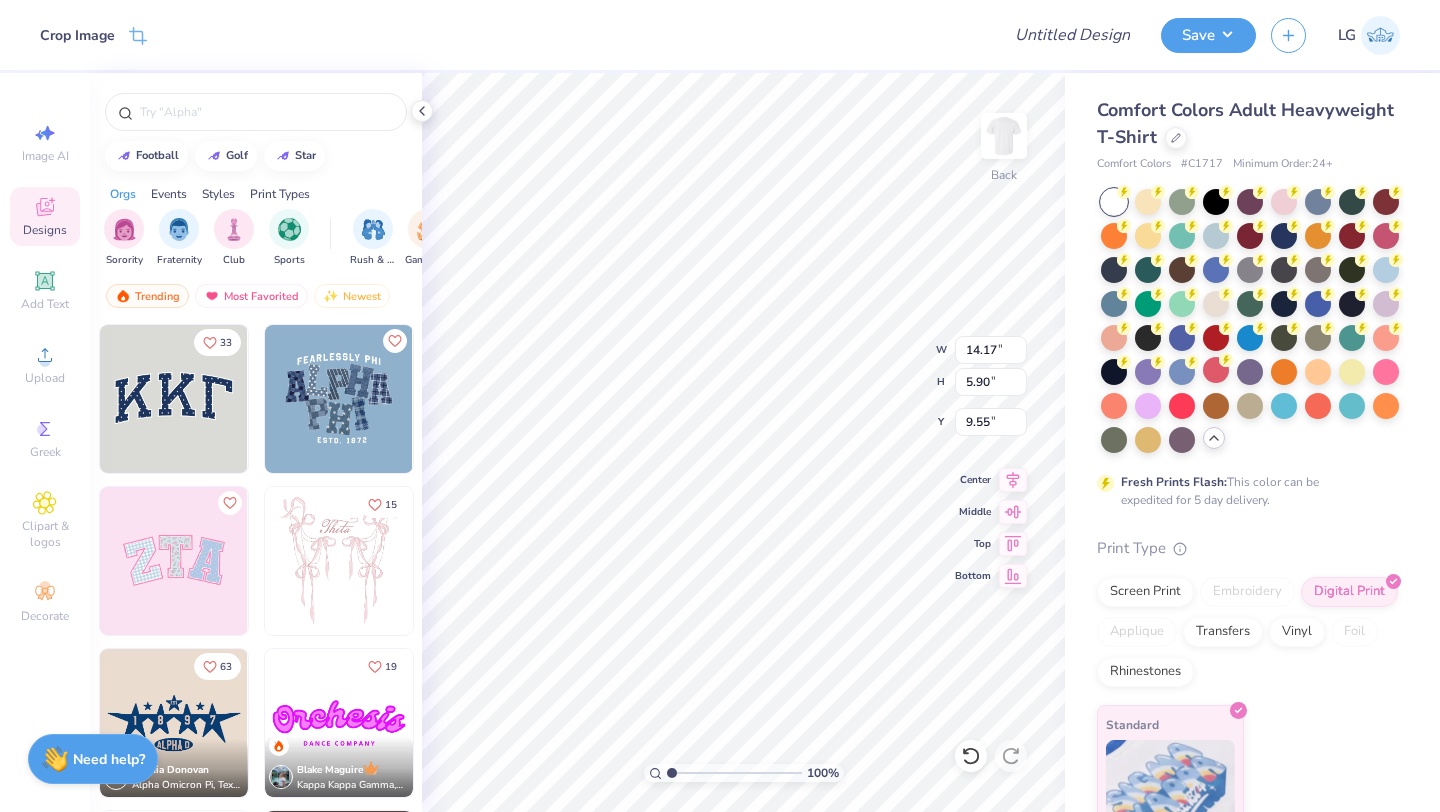 type on "11.65" 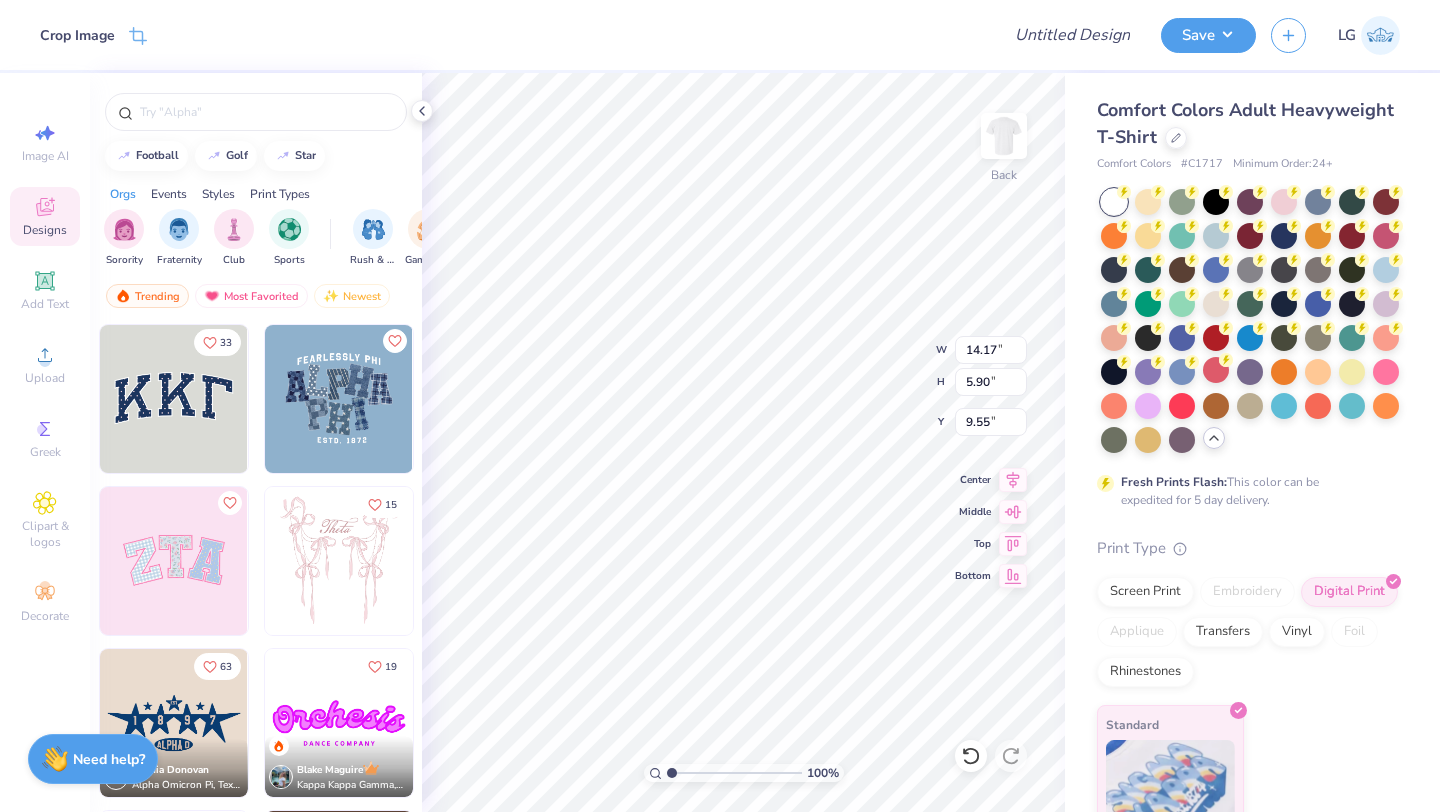 type on "4.85" 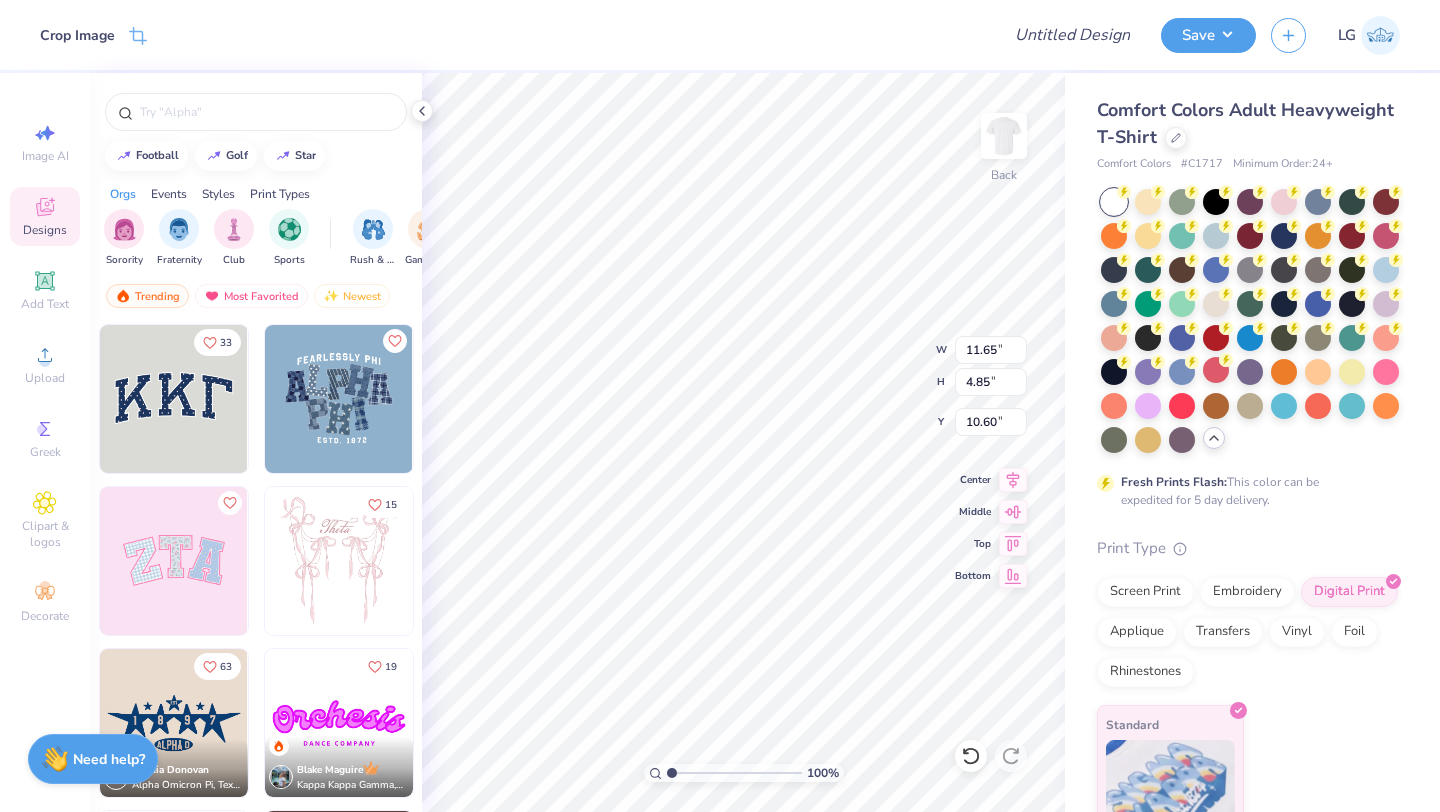 type on "3.00" 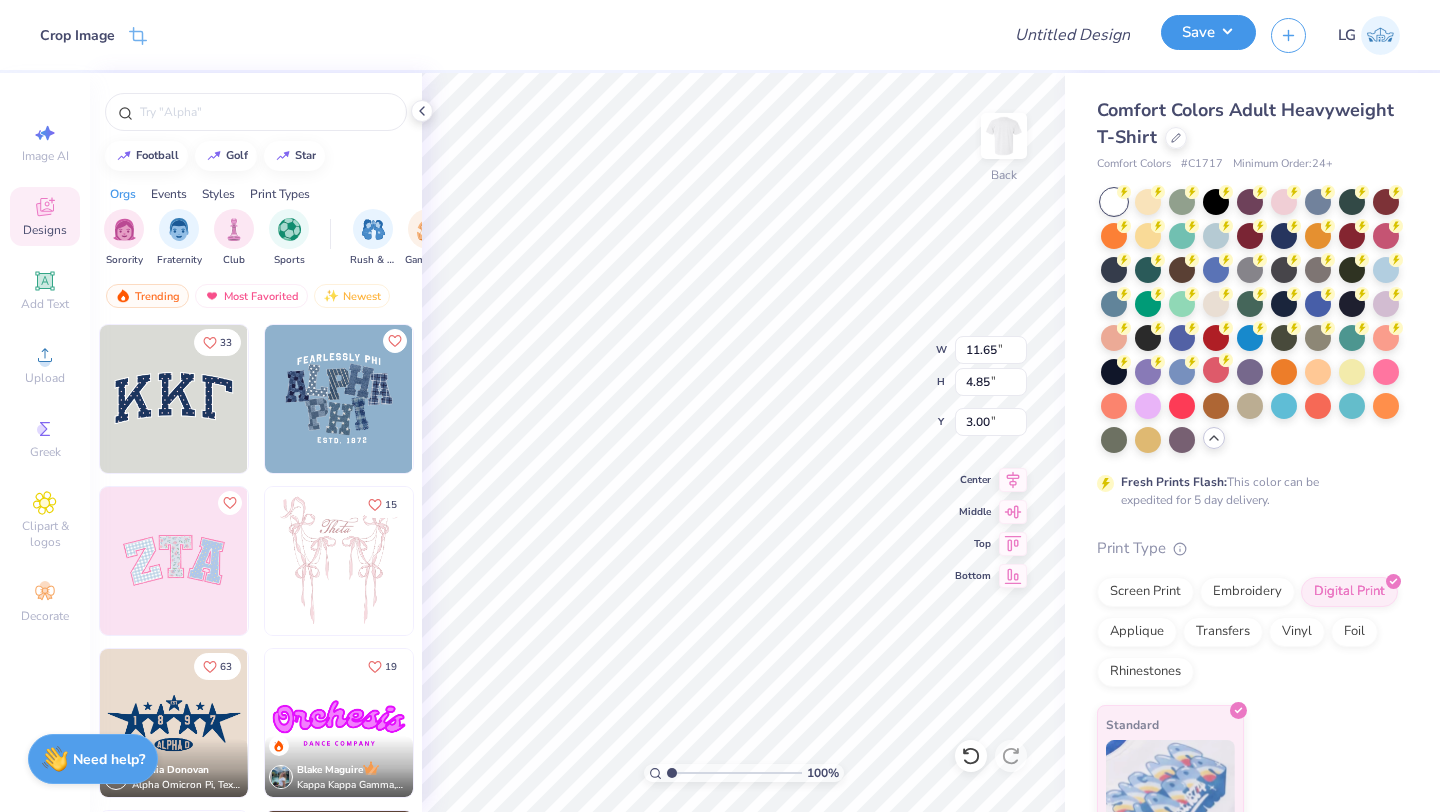 click on "Save" at bounding box center [1208, 32] 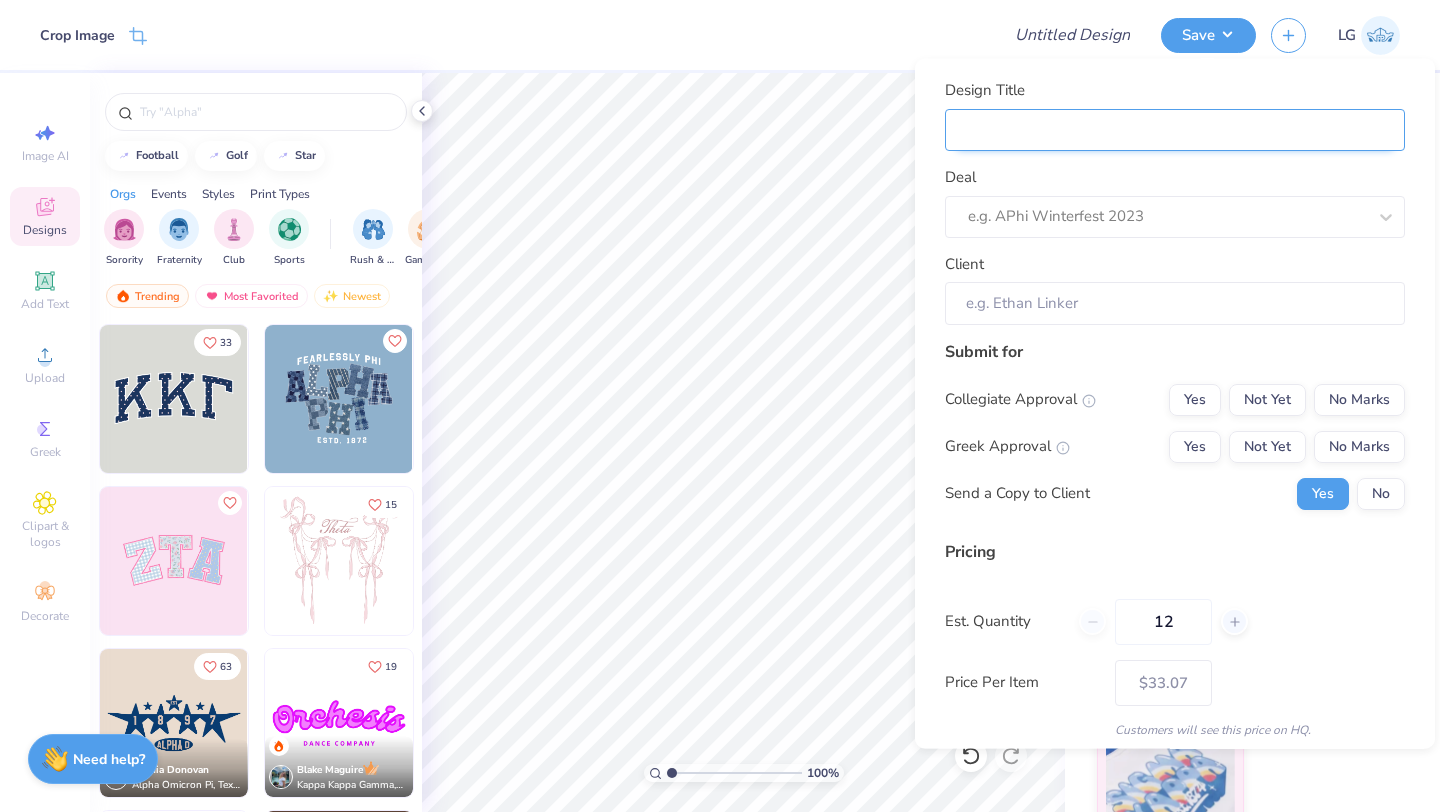 click on "Design Title" at bounding box center (1175, 129) 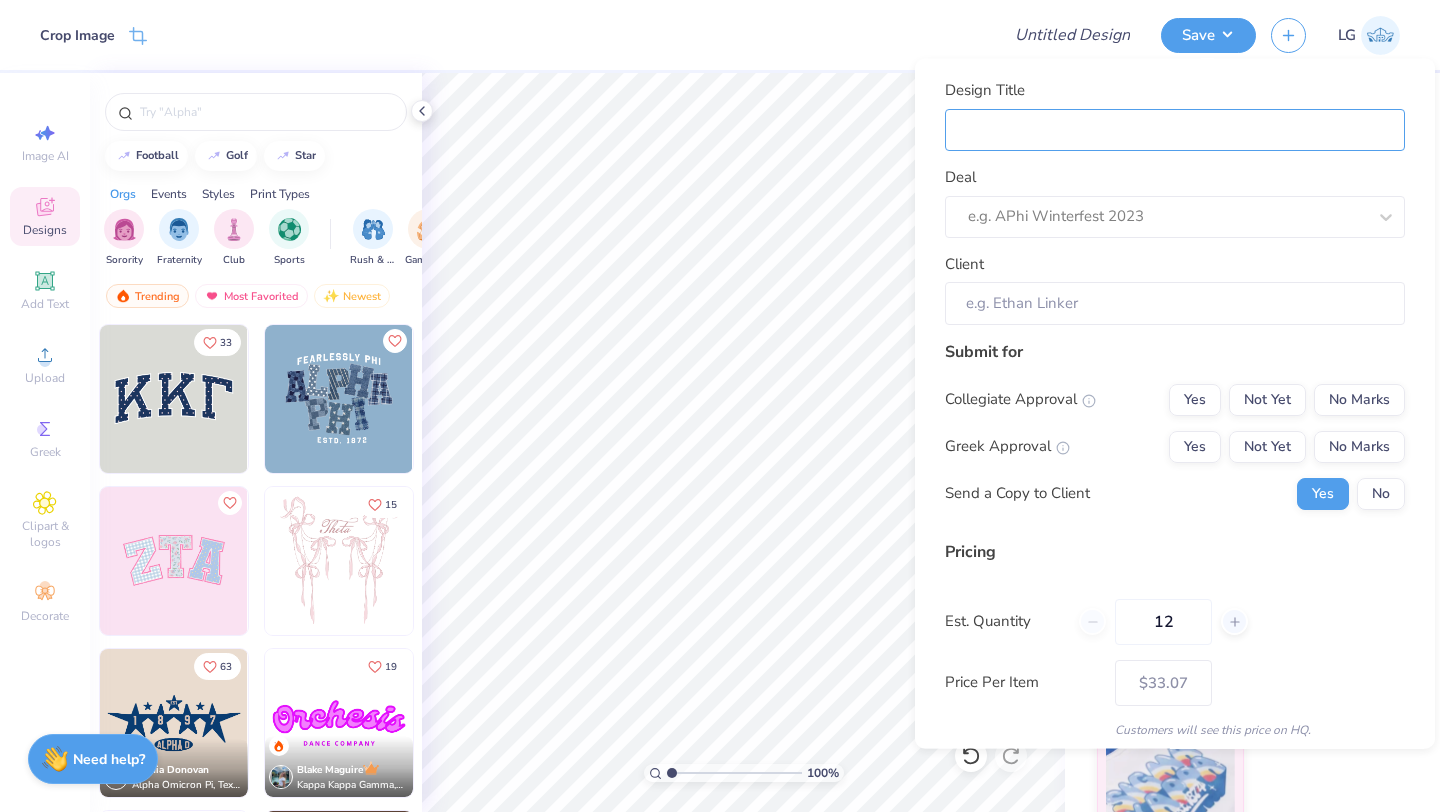type on "L" 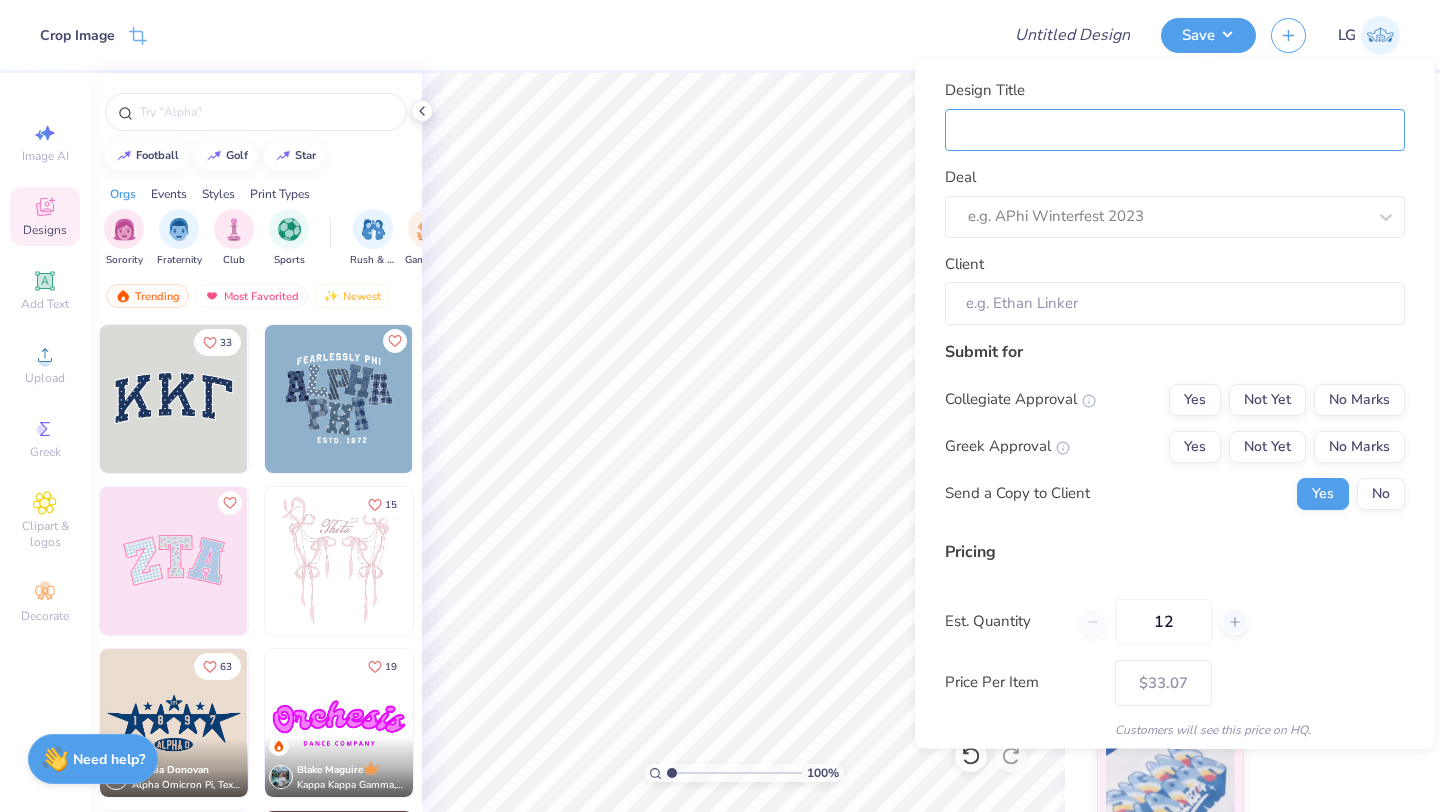 type on "L" 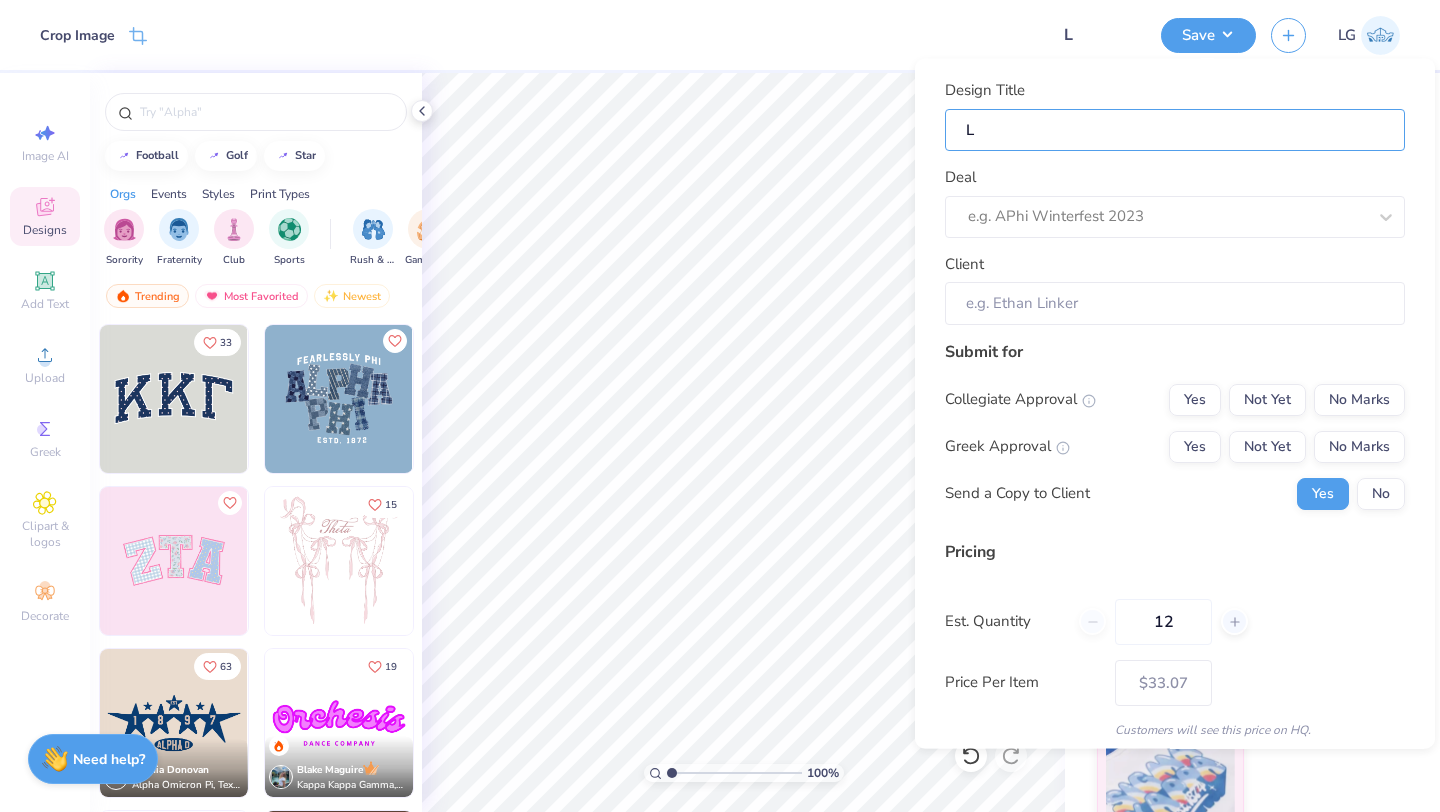 type on "LM" 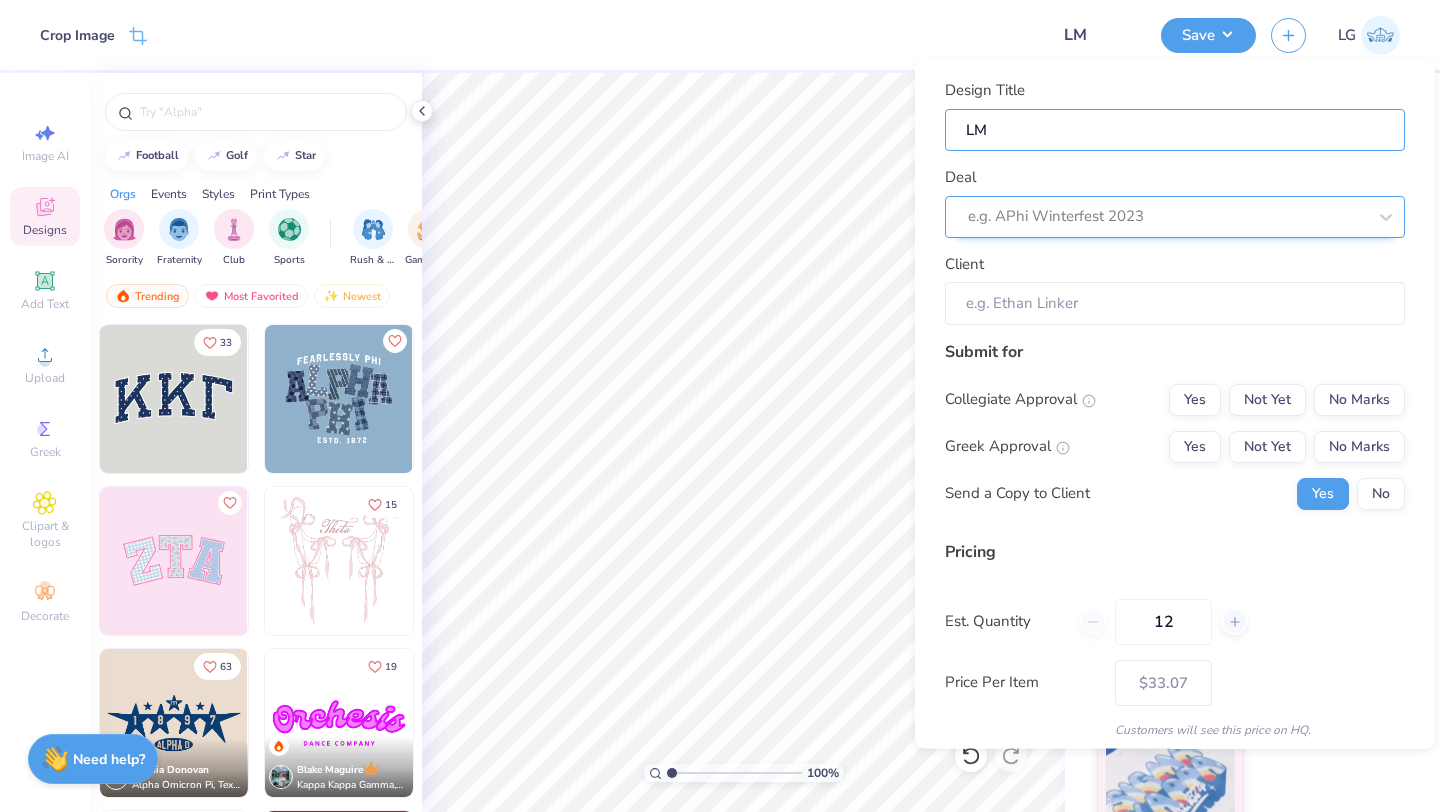 type on "LM" 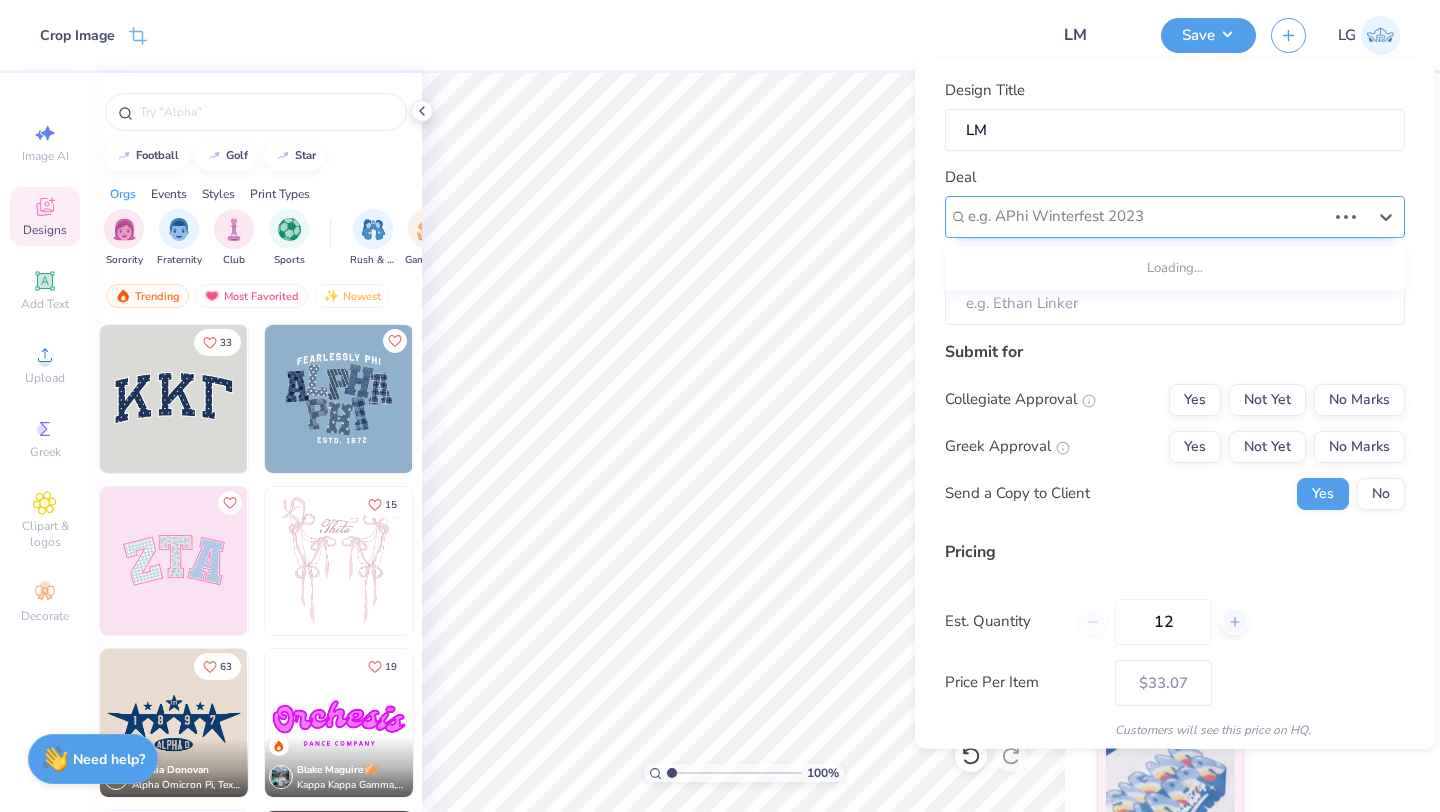 click on "e.g. APhi Winterfest 2023" at bounding box center (1175, 216) 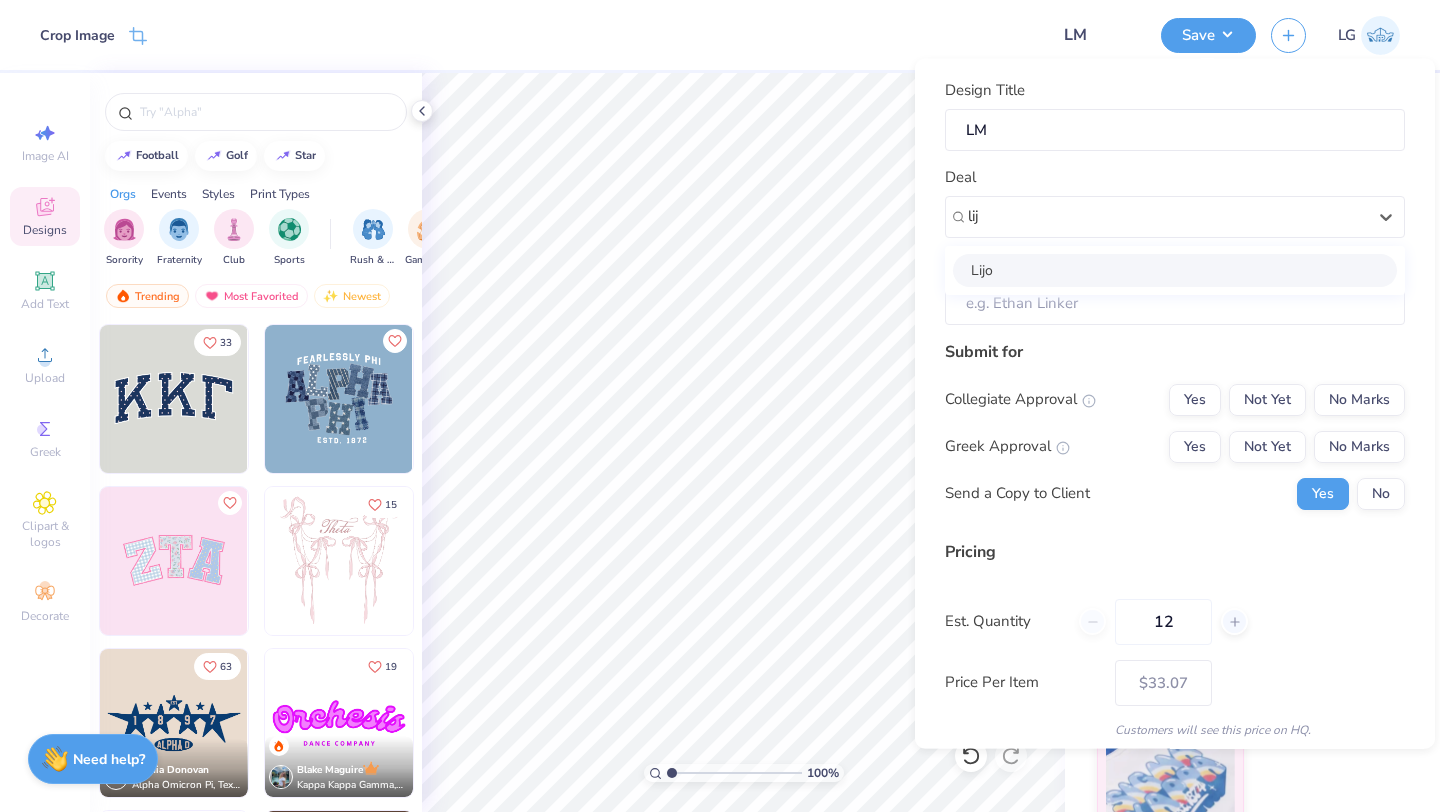 click on "Lijo" at bounding box center (1175, 269) 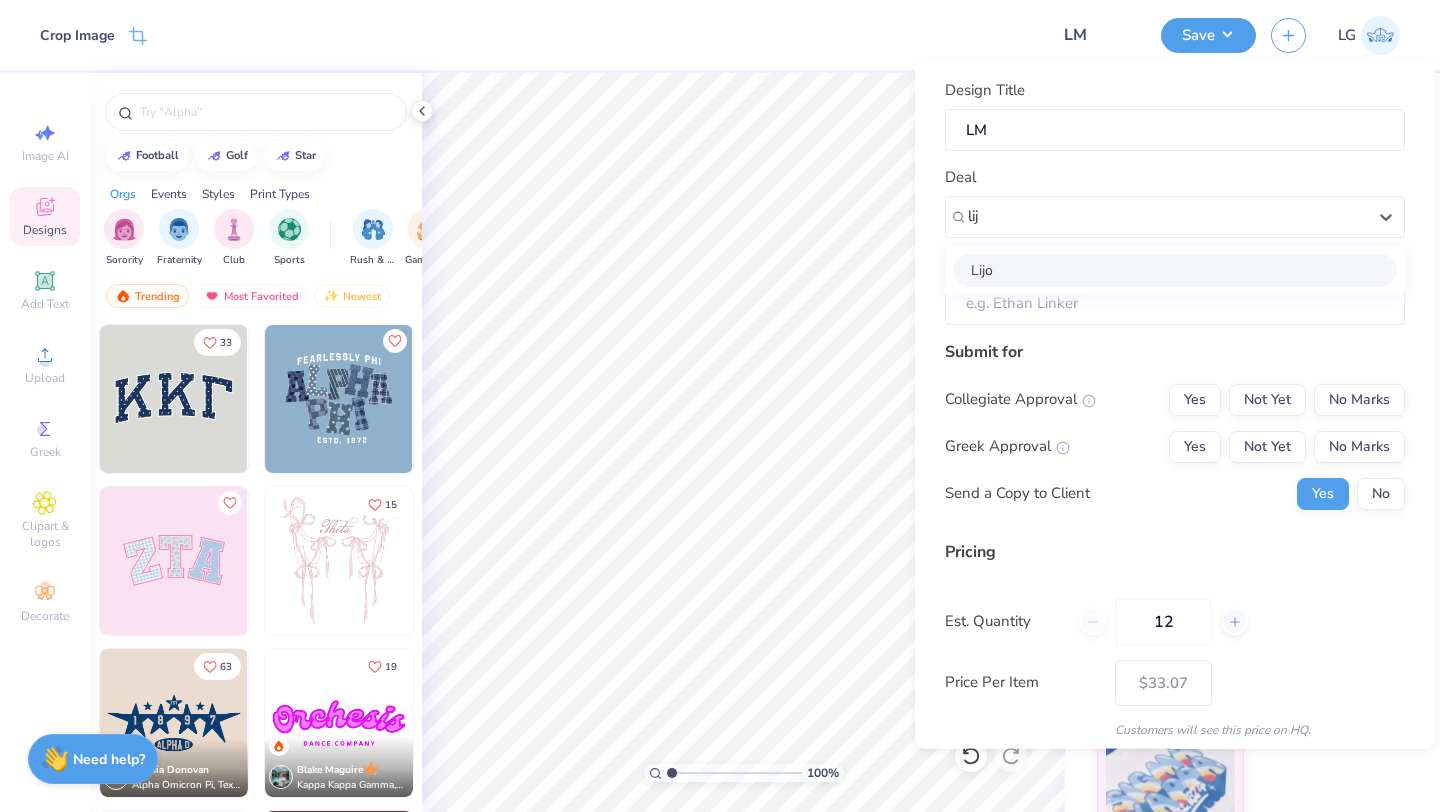 type on "lij" 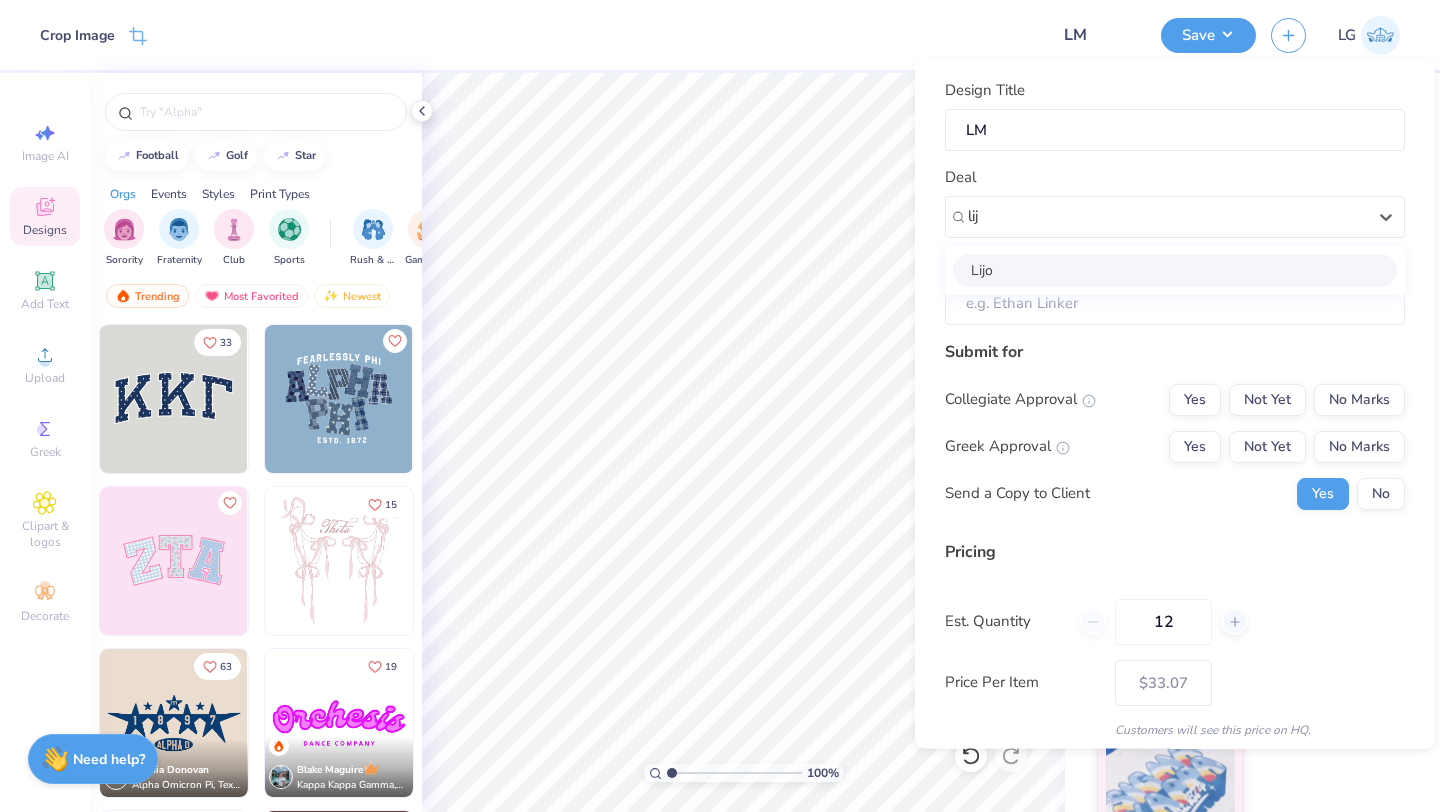 type 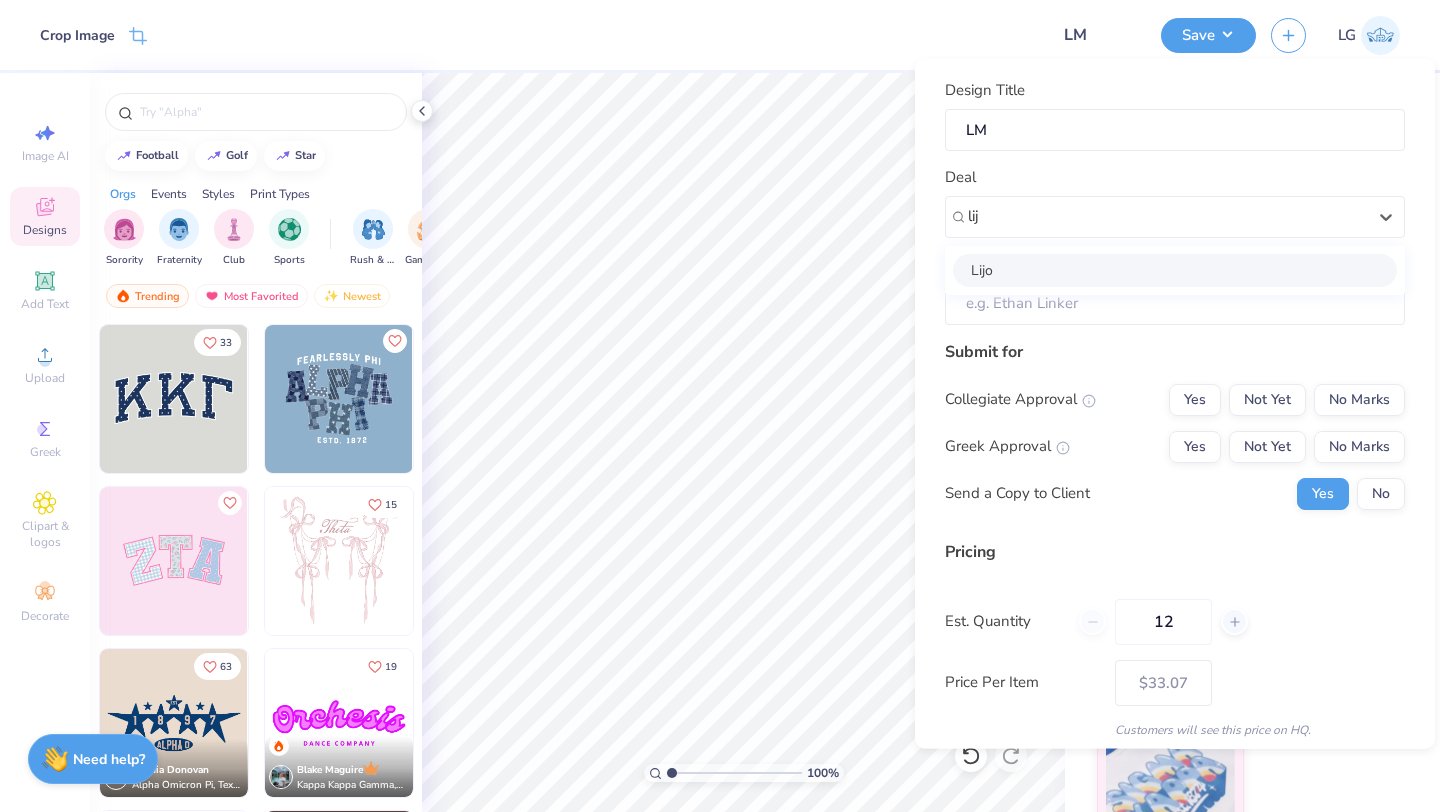 type on "Lijo George" 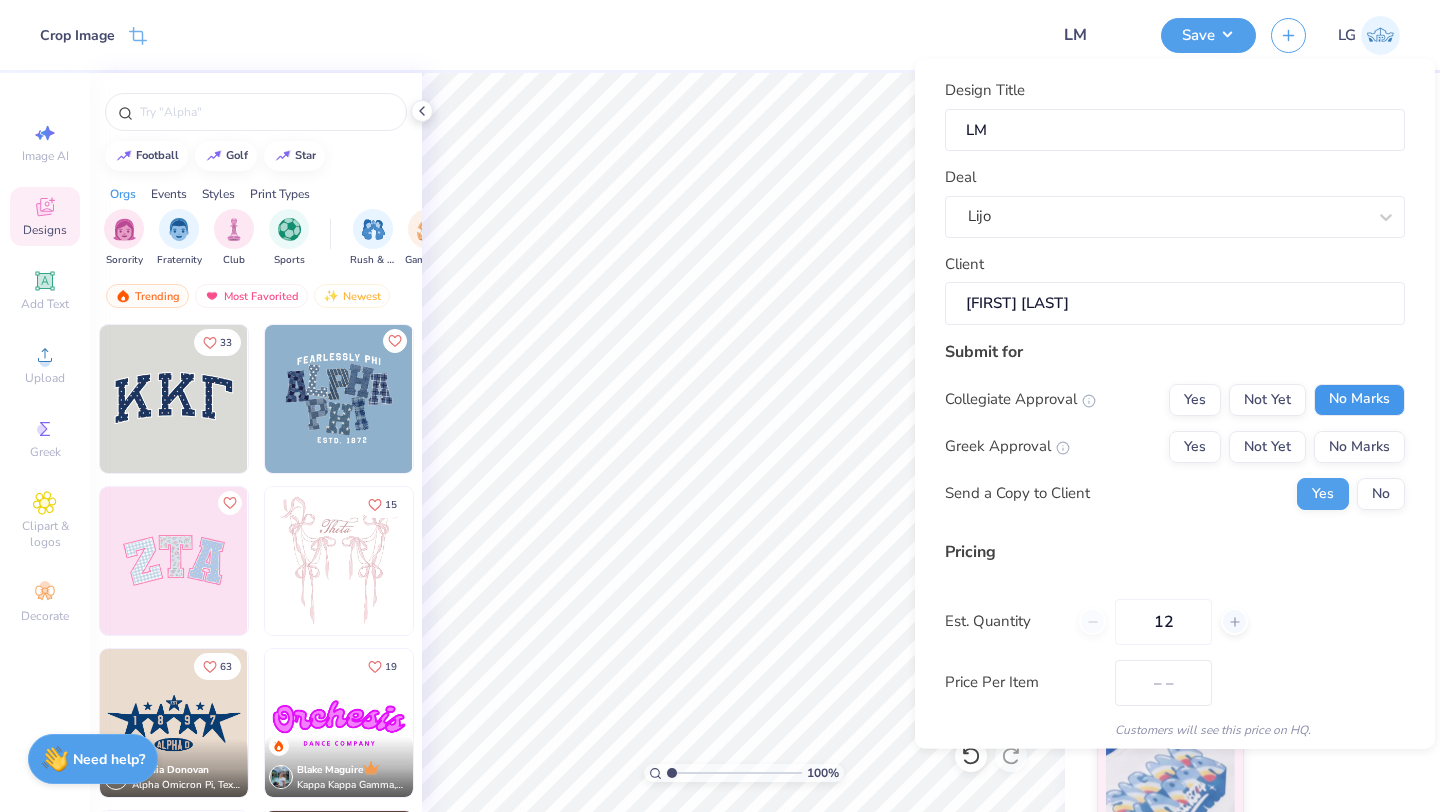 click on "No Marks" at bounding box center (1359, 399) 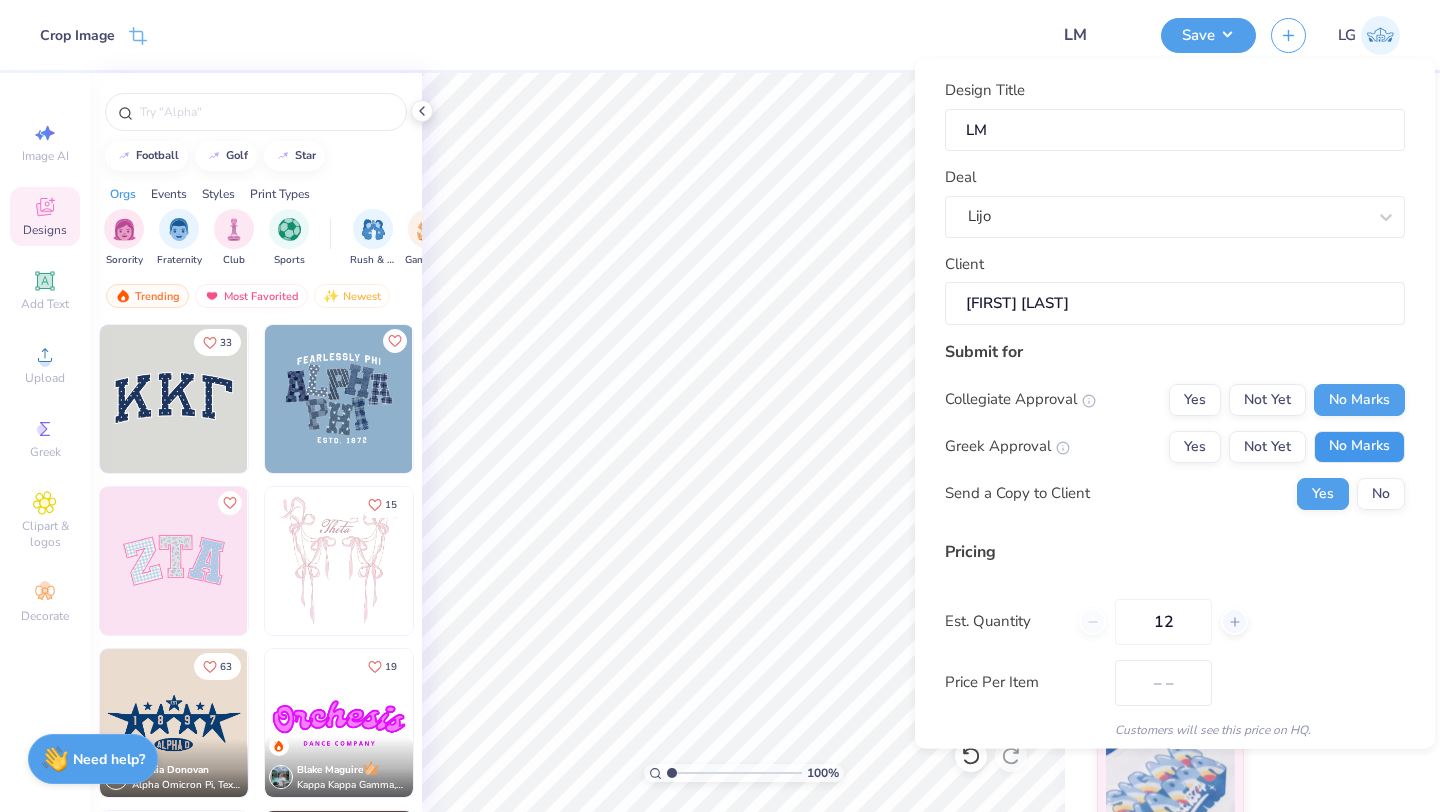click on "No Marks" at bounding box center (1359, 446) 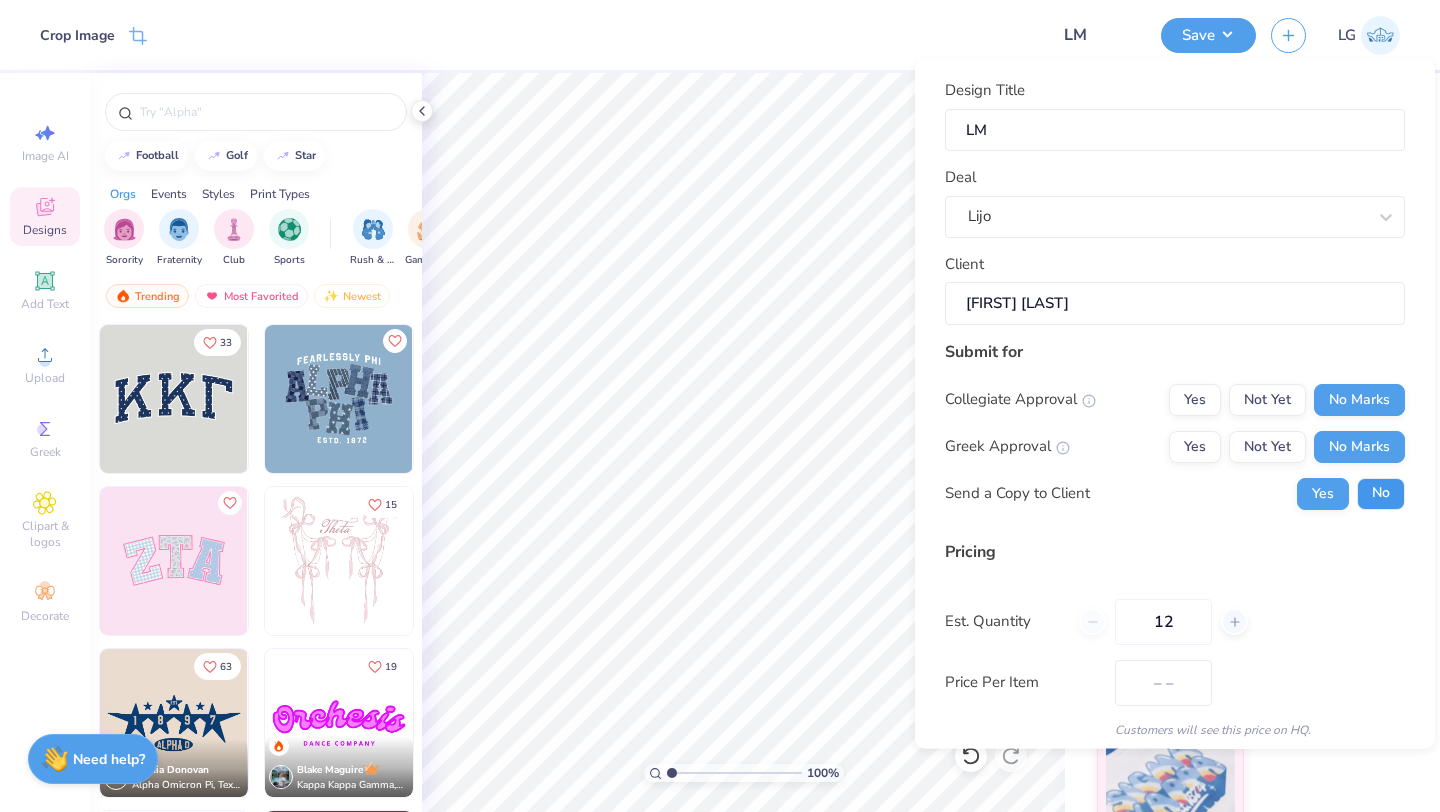 click on "No" at bounding box center [1381, 493] 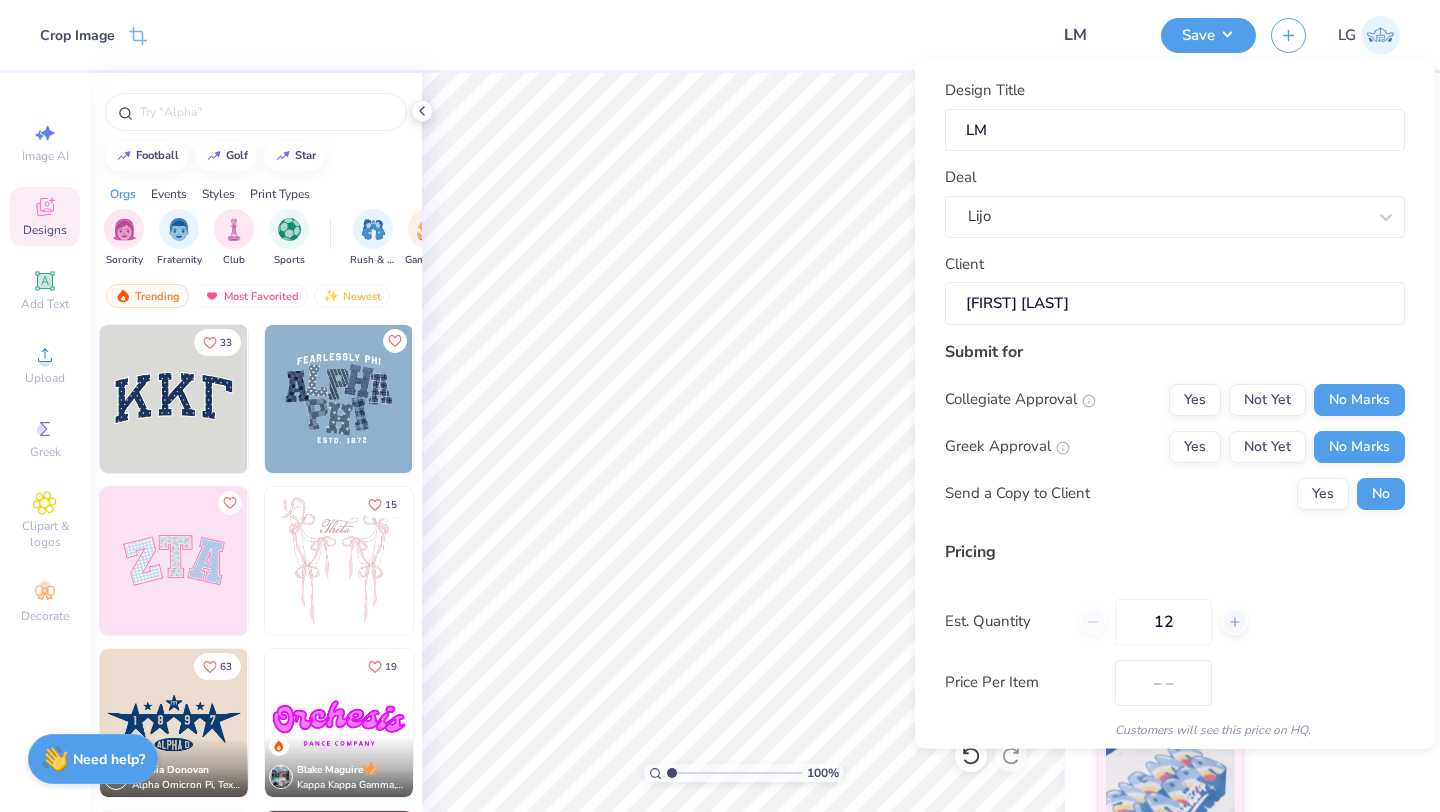 scroll, scrollTop: 115, scrollLeft: 0, axis: vertical 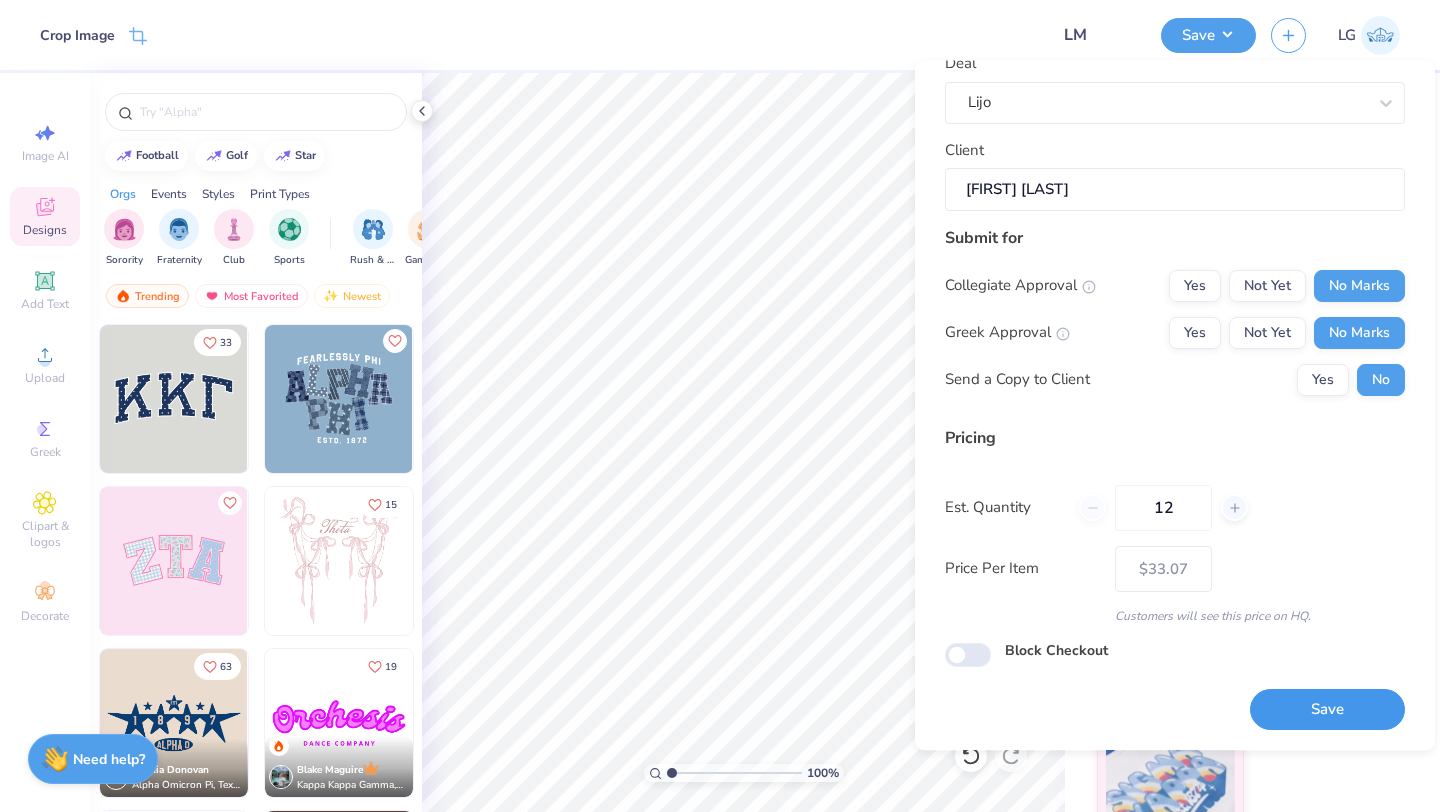 click on "Save" at bounding box center (1327, 710) 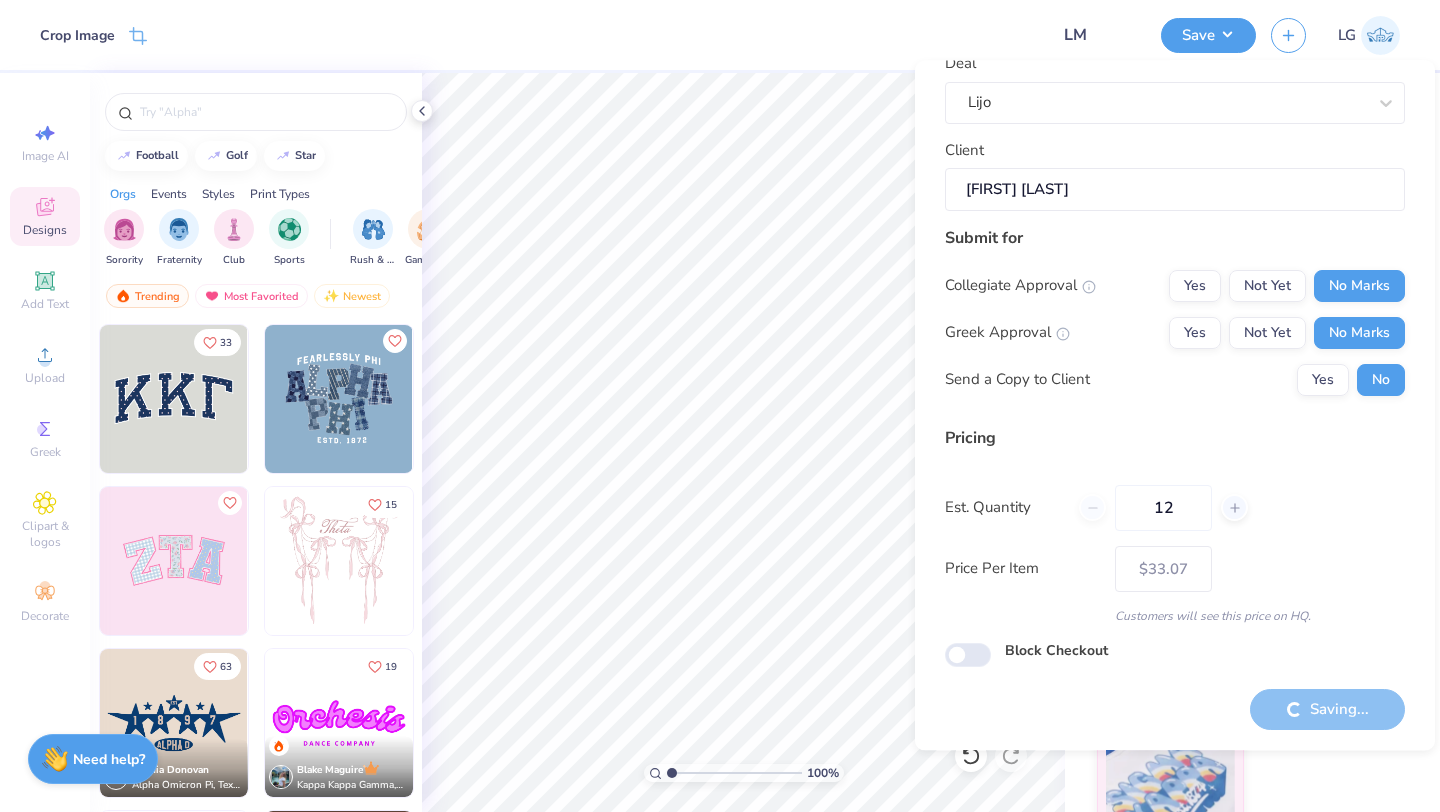 type on "– –" 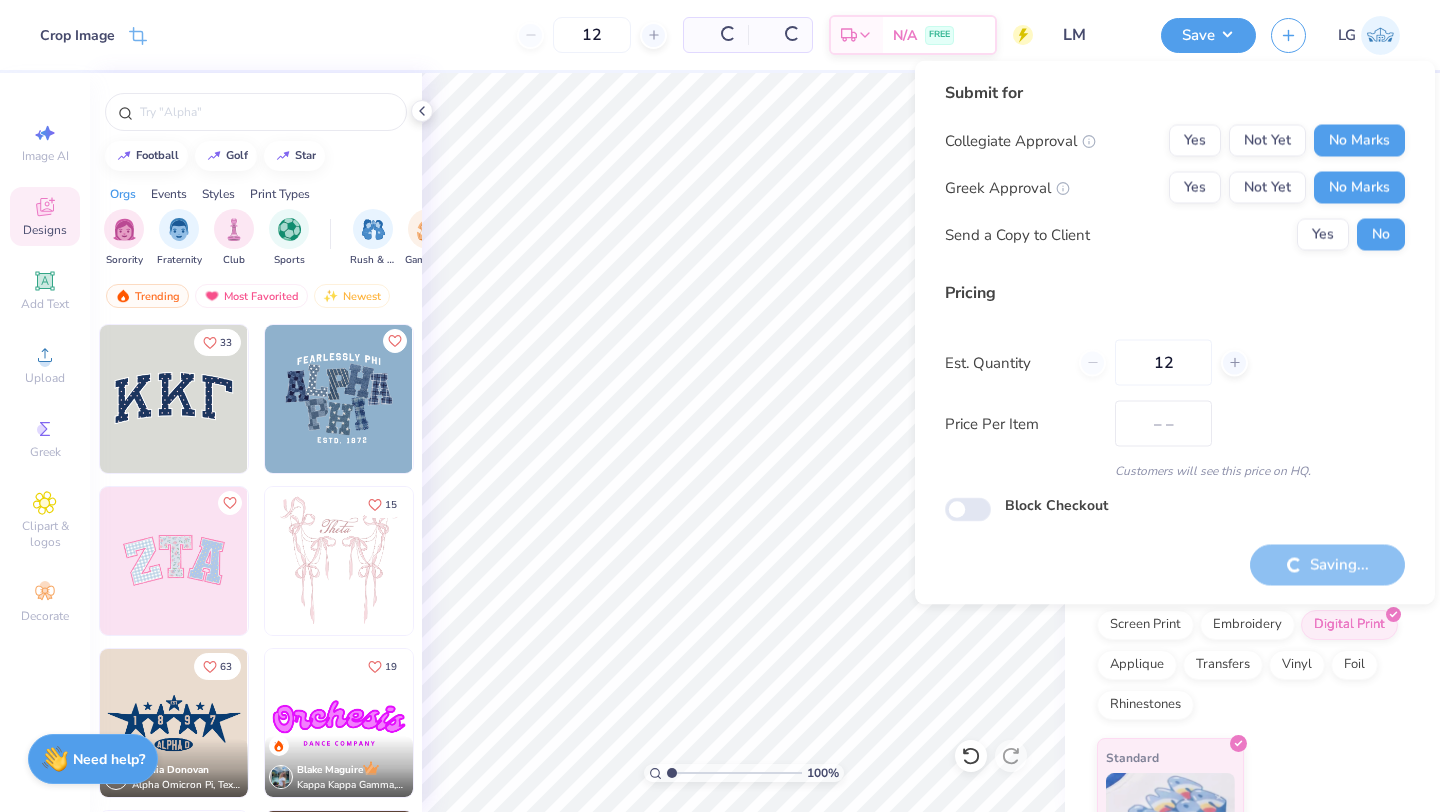 scroll, scrollTop: 0, scrollLeft: 0, axis: both 